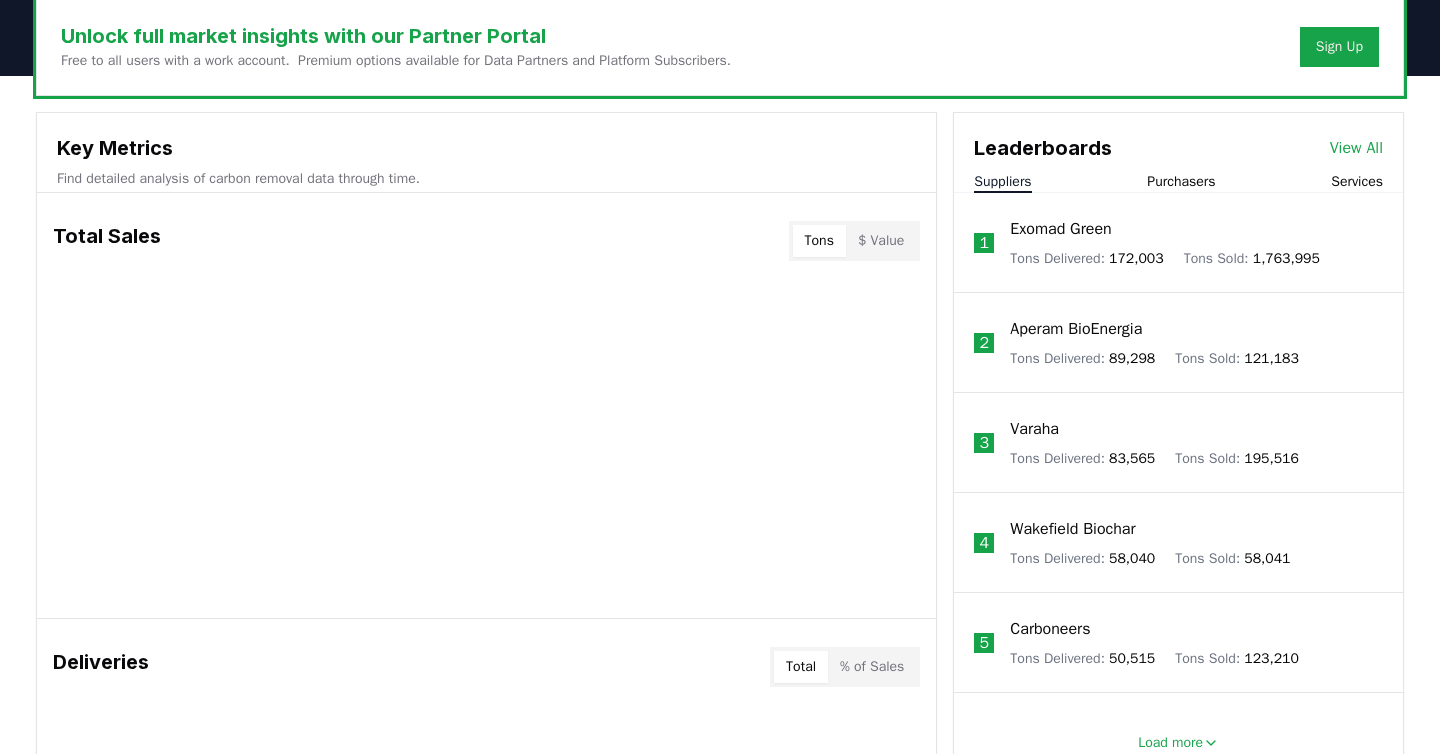 scroll, scrollTop: 633, scrollLeft: 0, axis: vertical 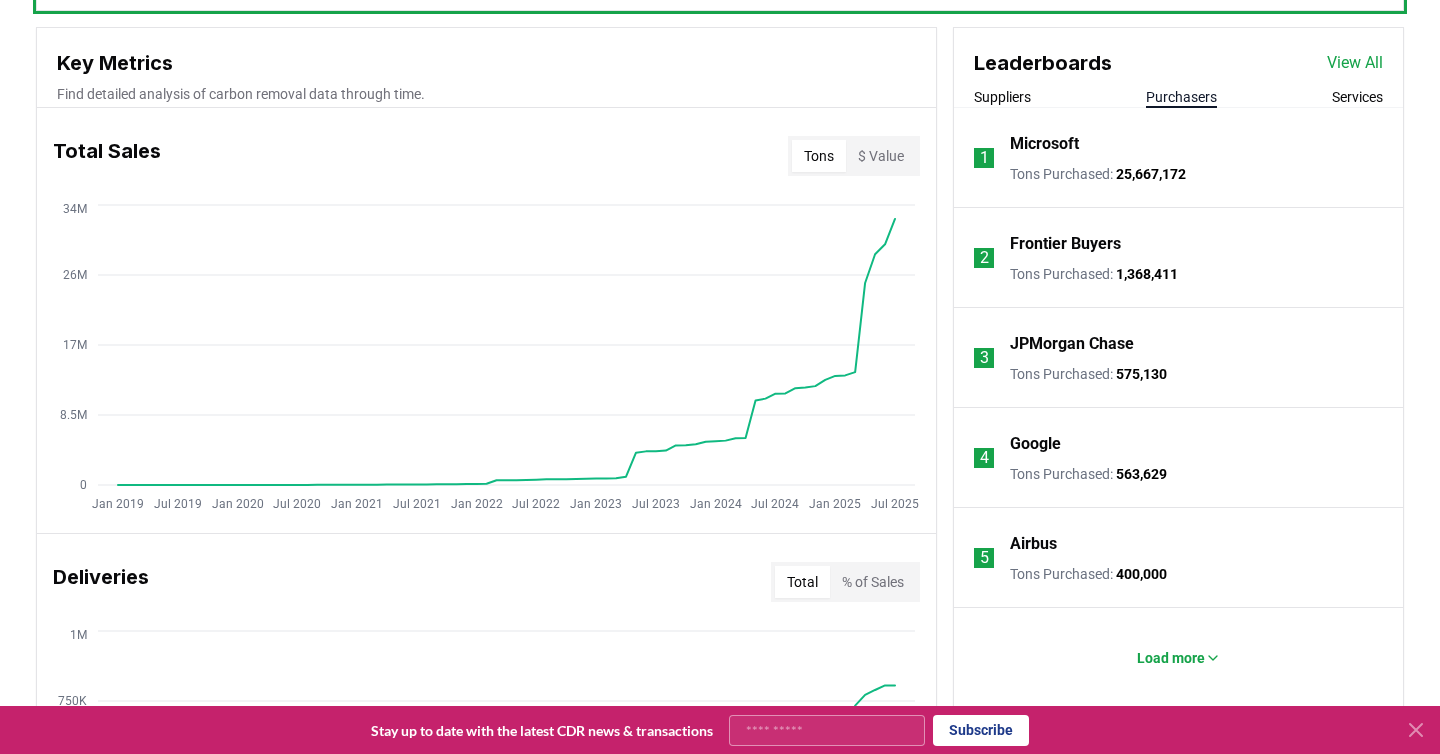 click on "Purchasers" at bounding box center [1181, 97] 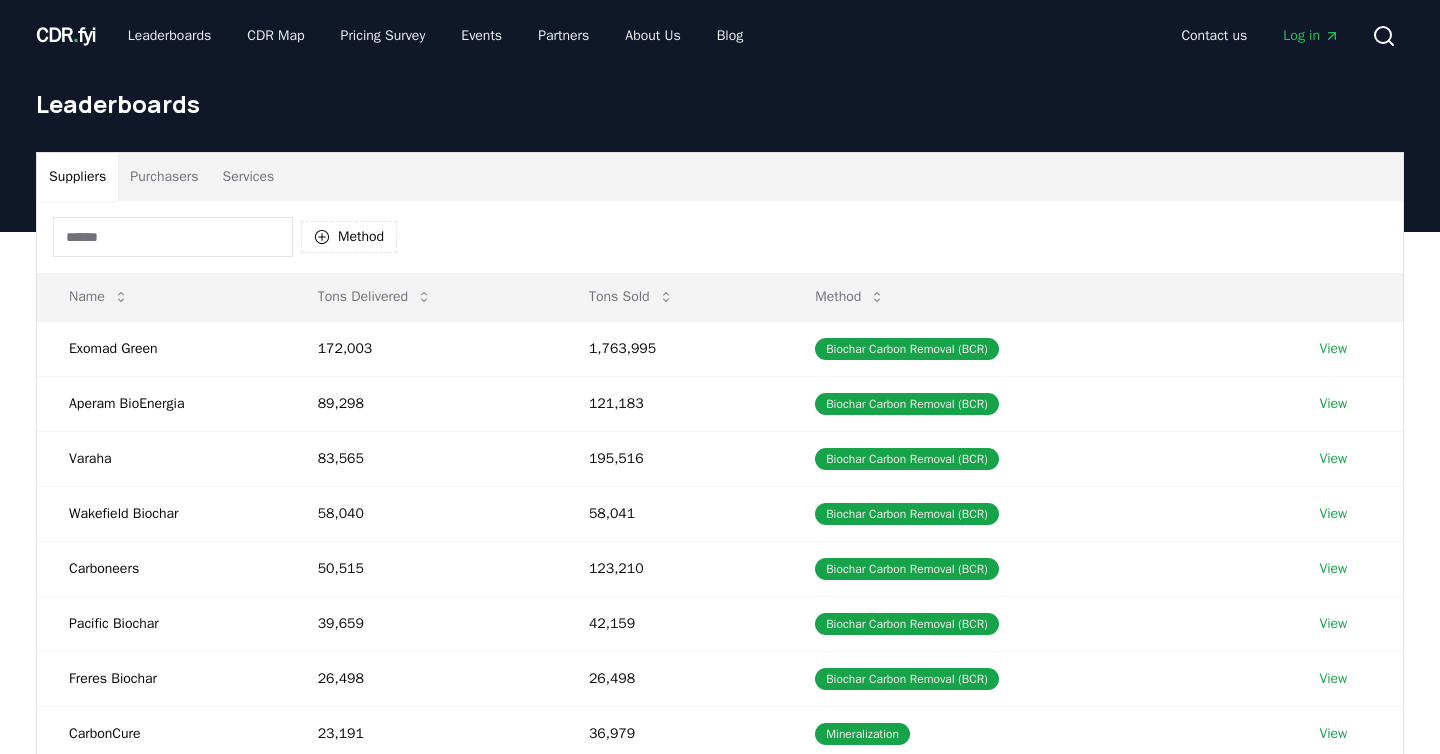 scroll, scrollTop: 0, scrollLeft: 0, axis: both 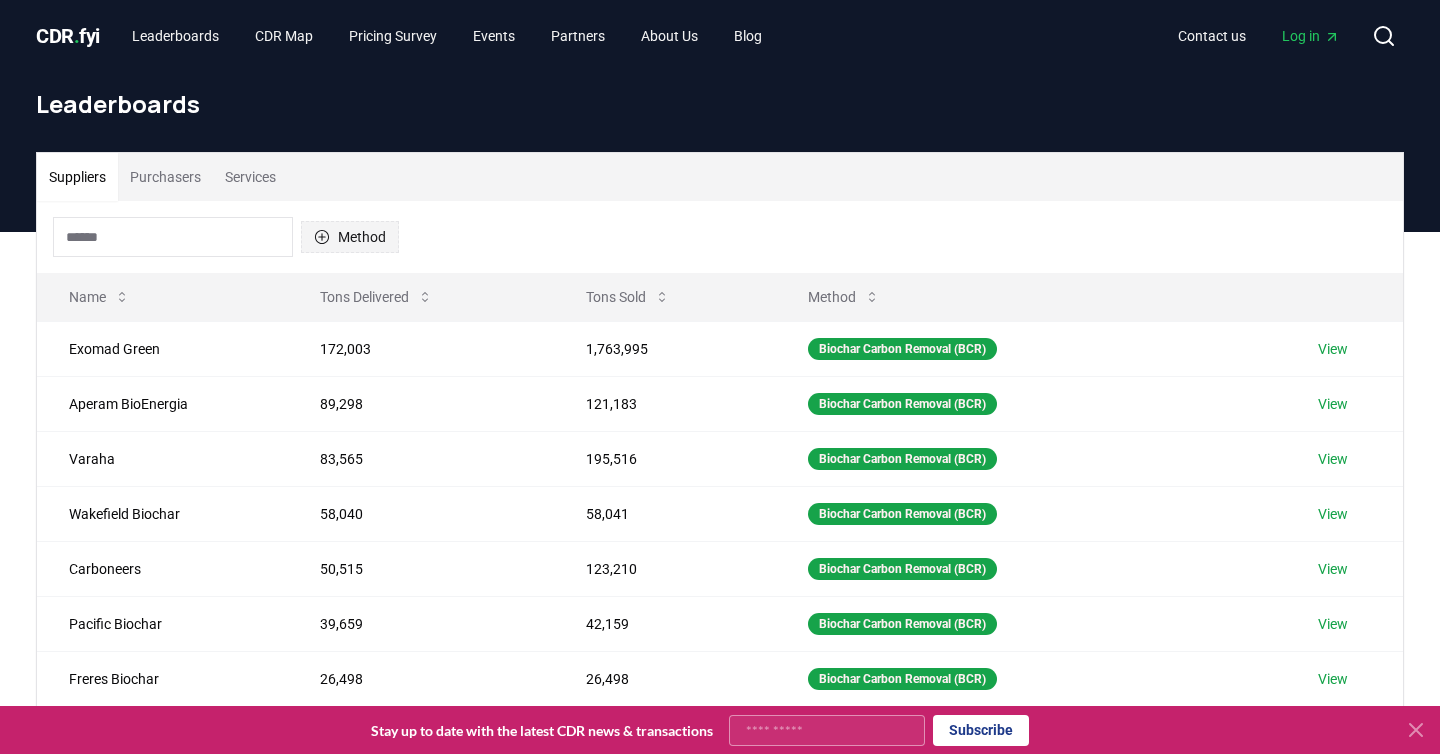 click on "Method" at bounding box center [350, 237] 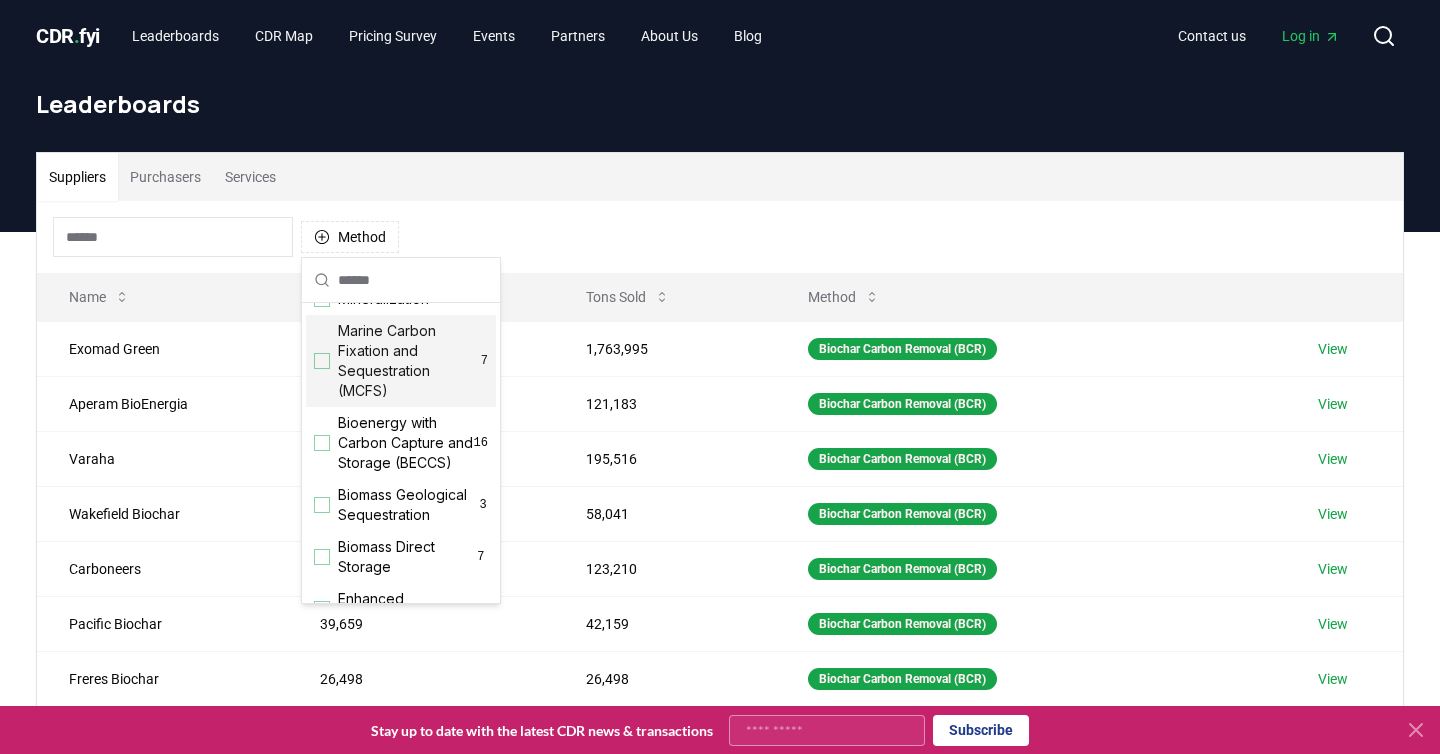 scroll, scrollTop: 78, scrollLeft: 0, axis: vertical 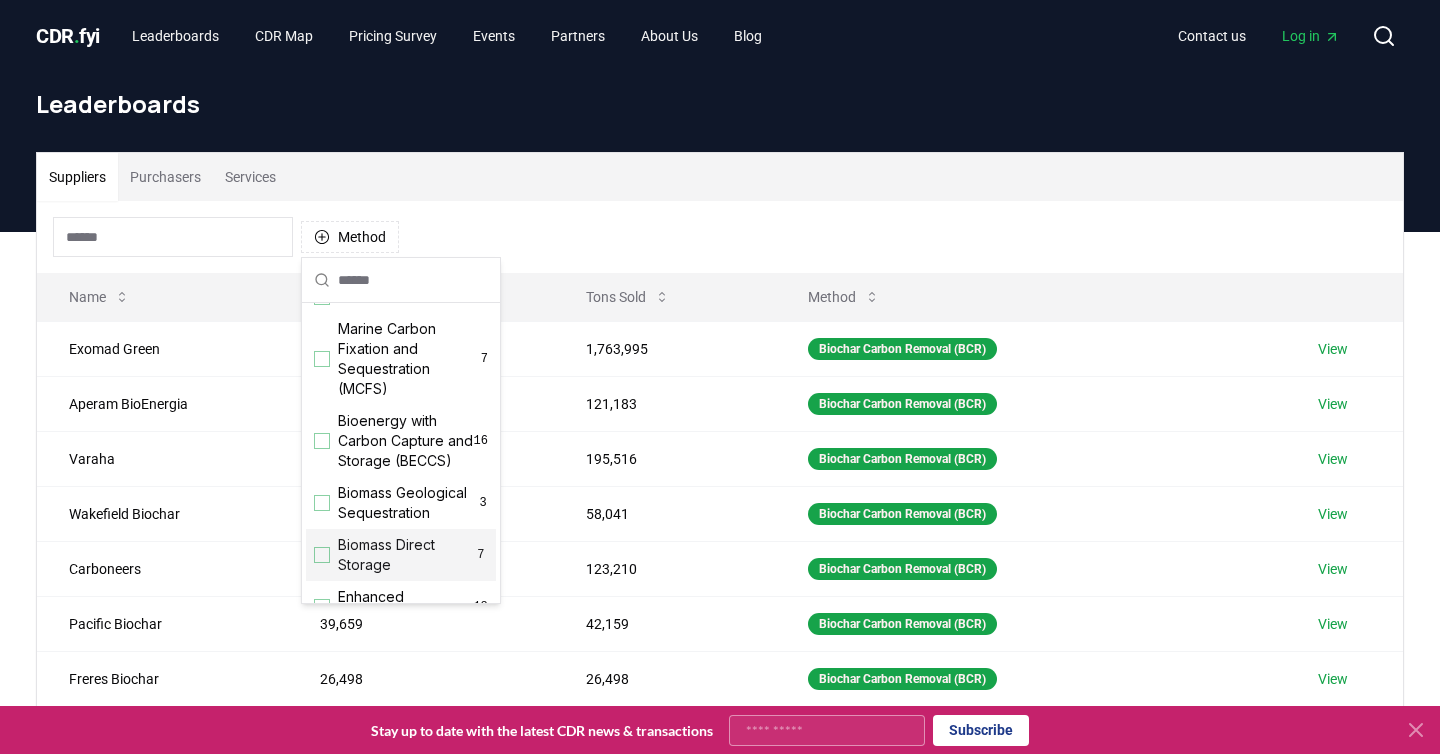 click at bounding box center (322, 555) 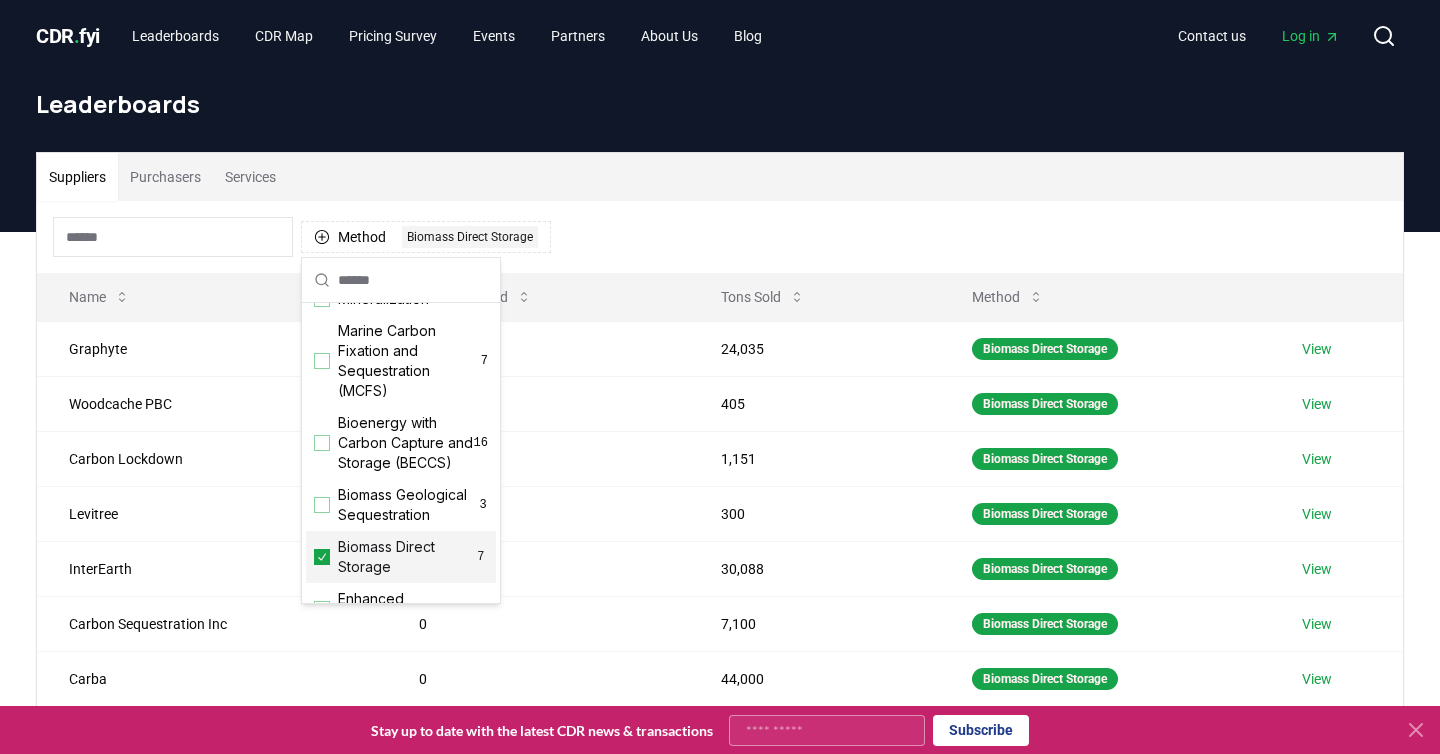 scroll, scrollTop: 66, scrollLeft: 0, axis: vertical 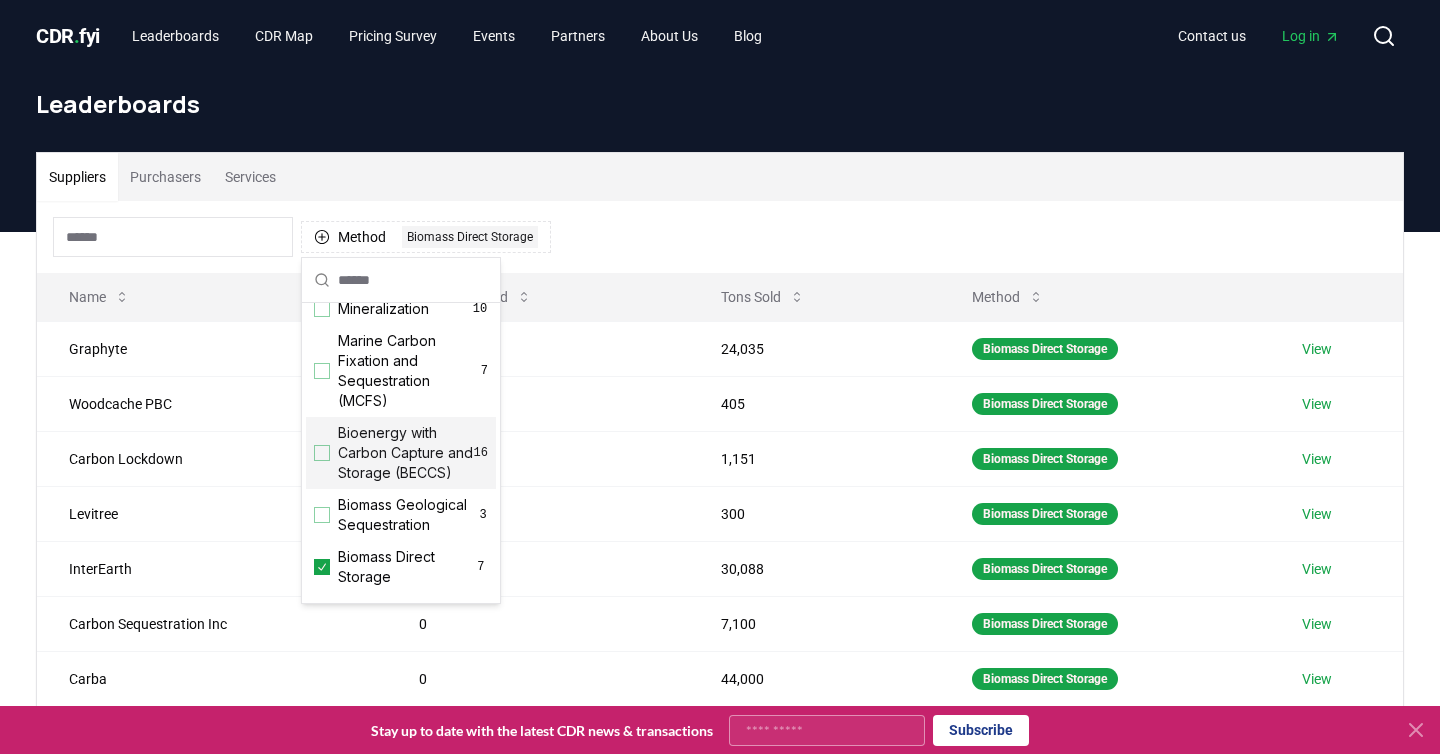 click on "Method 1 Biomass Direct Storage" at bounding box center (720, 237) 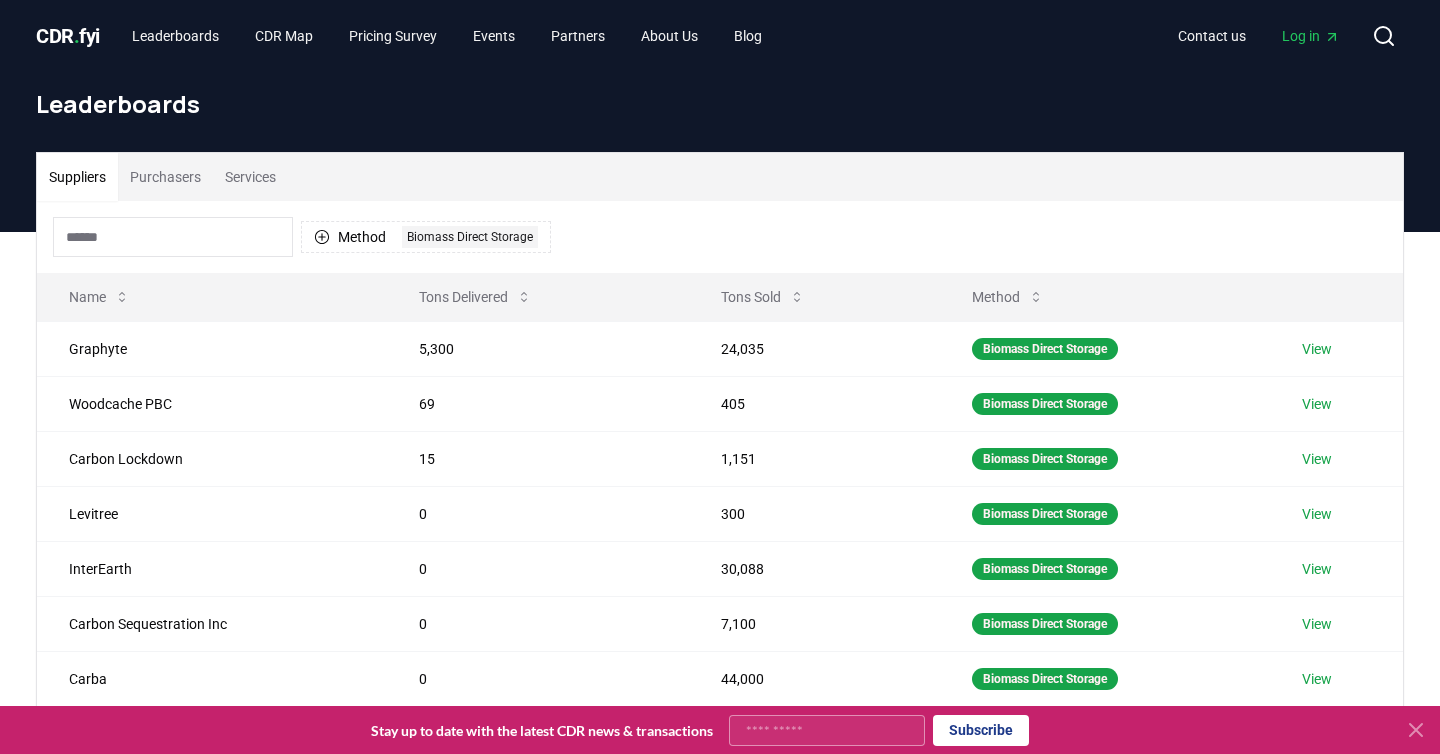 click on "Purchasers" at bounding box center (165, 177) 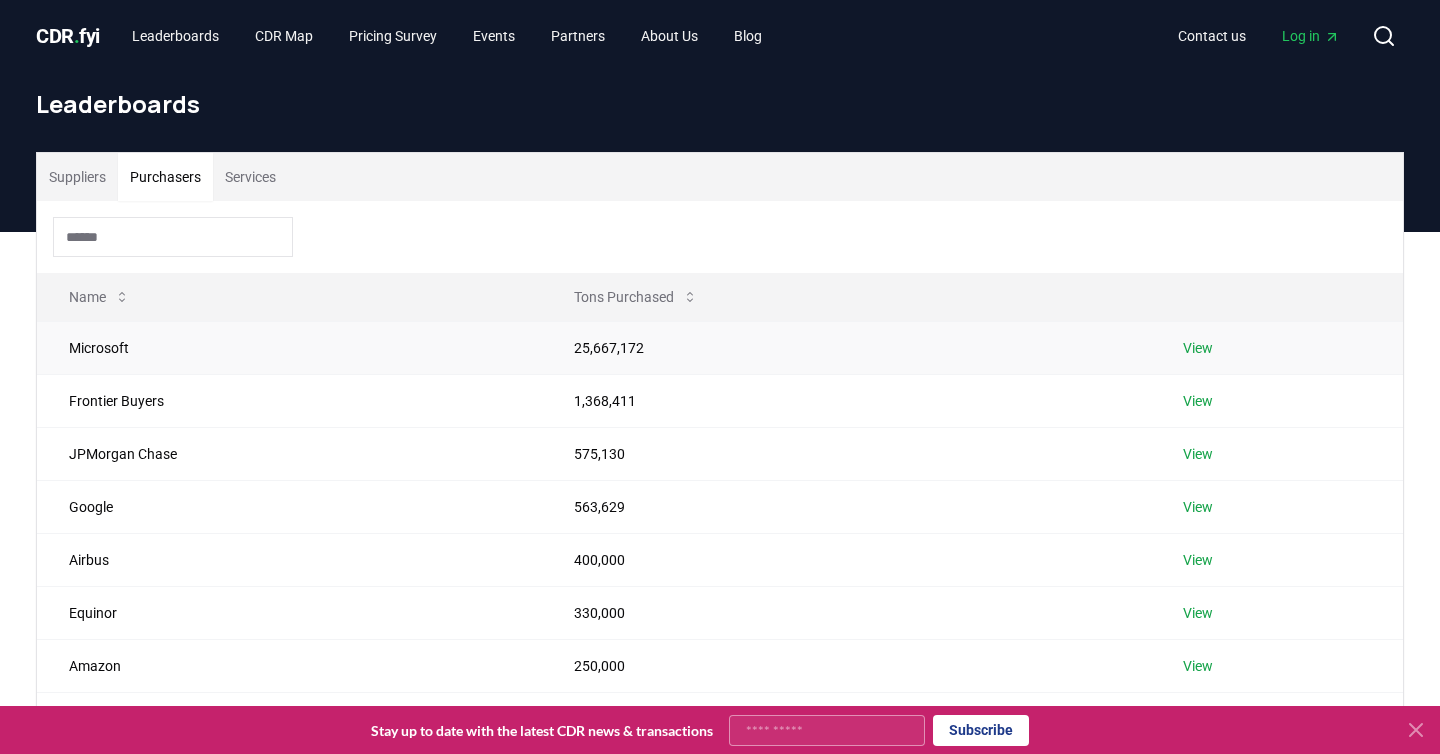 click on "View" at bounding box center (1198, 348) 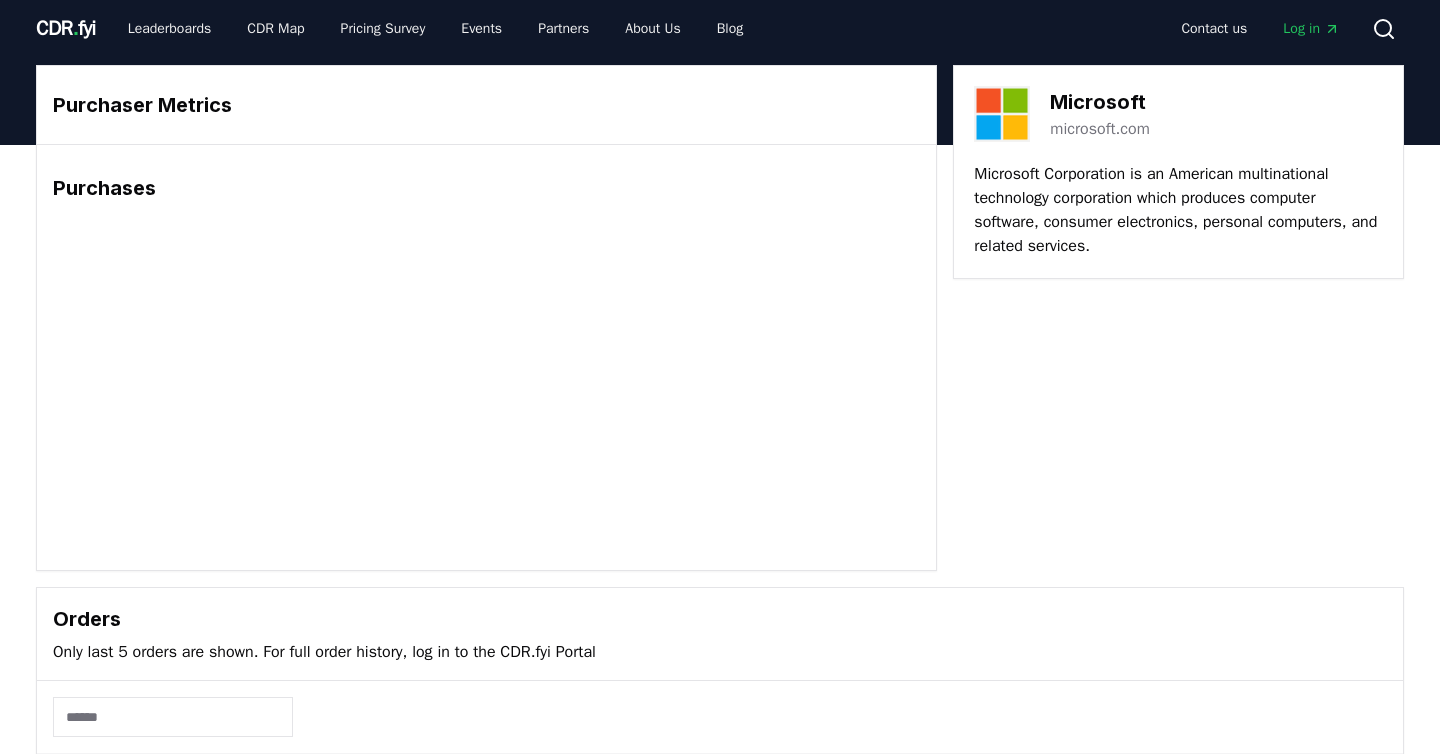 scroll, scrollTop: 0, scrollLeft: 0, axis: both 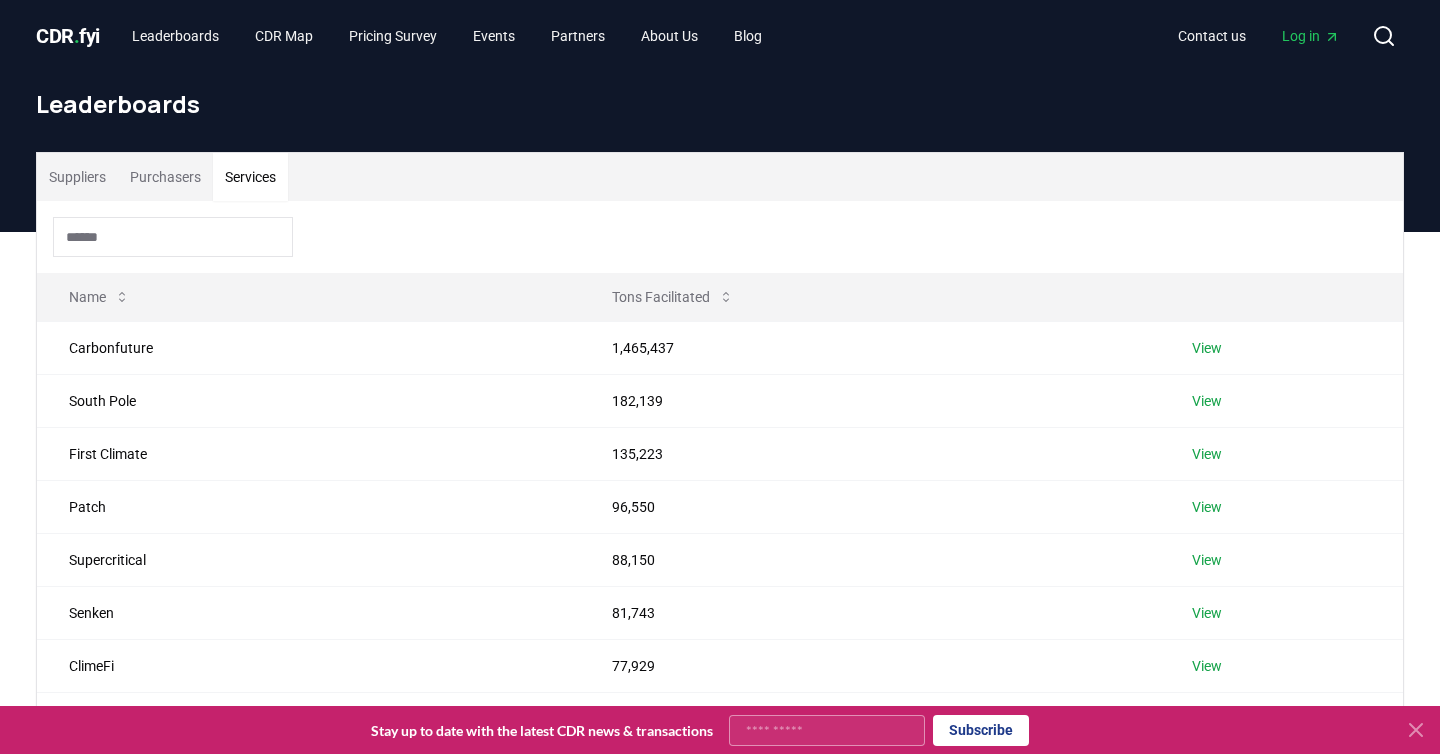 click on "Services" at bounding box center (250, 177) 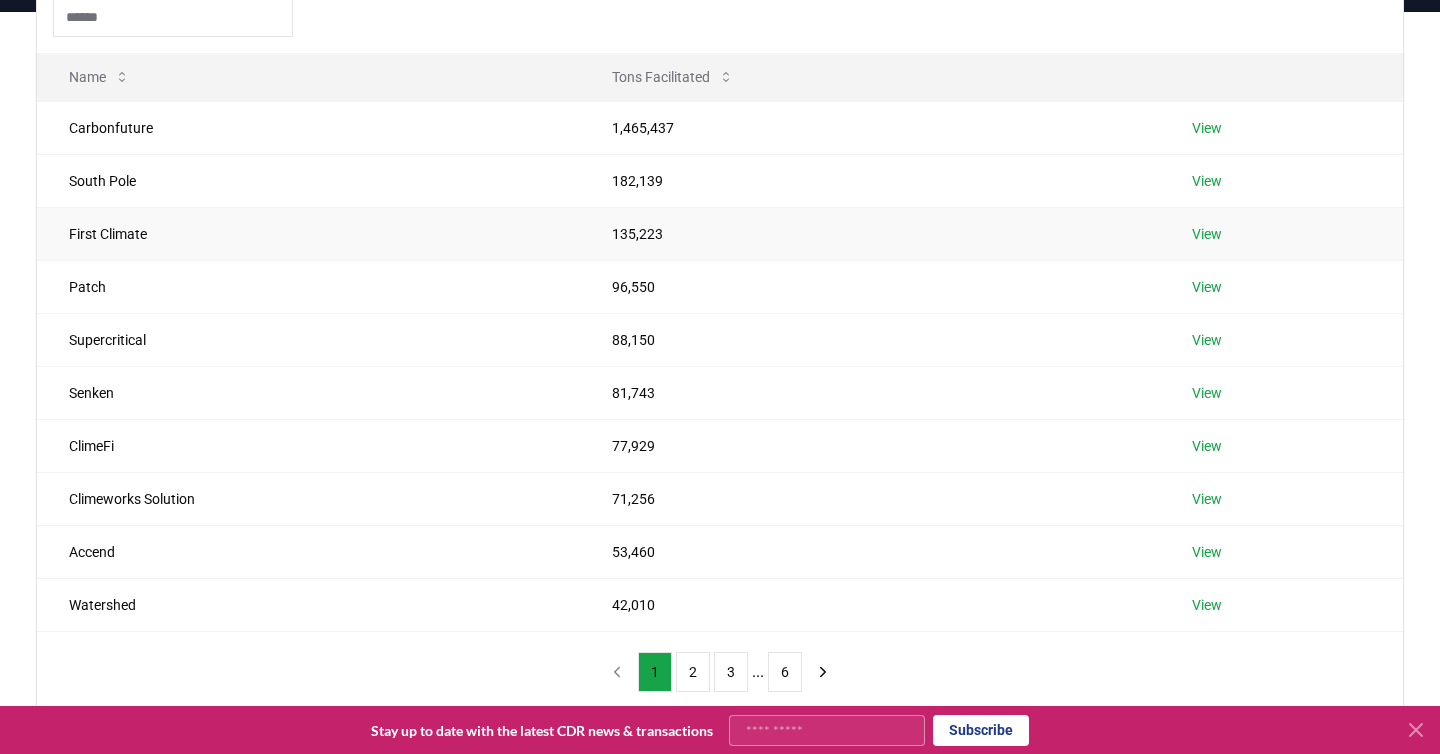 scroll, scrollTop: 223, scrollLeft: 0, axis: vertical 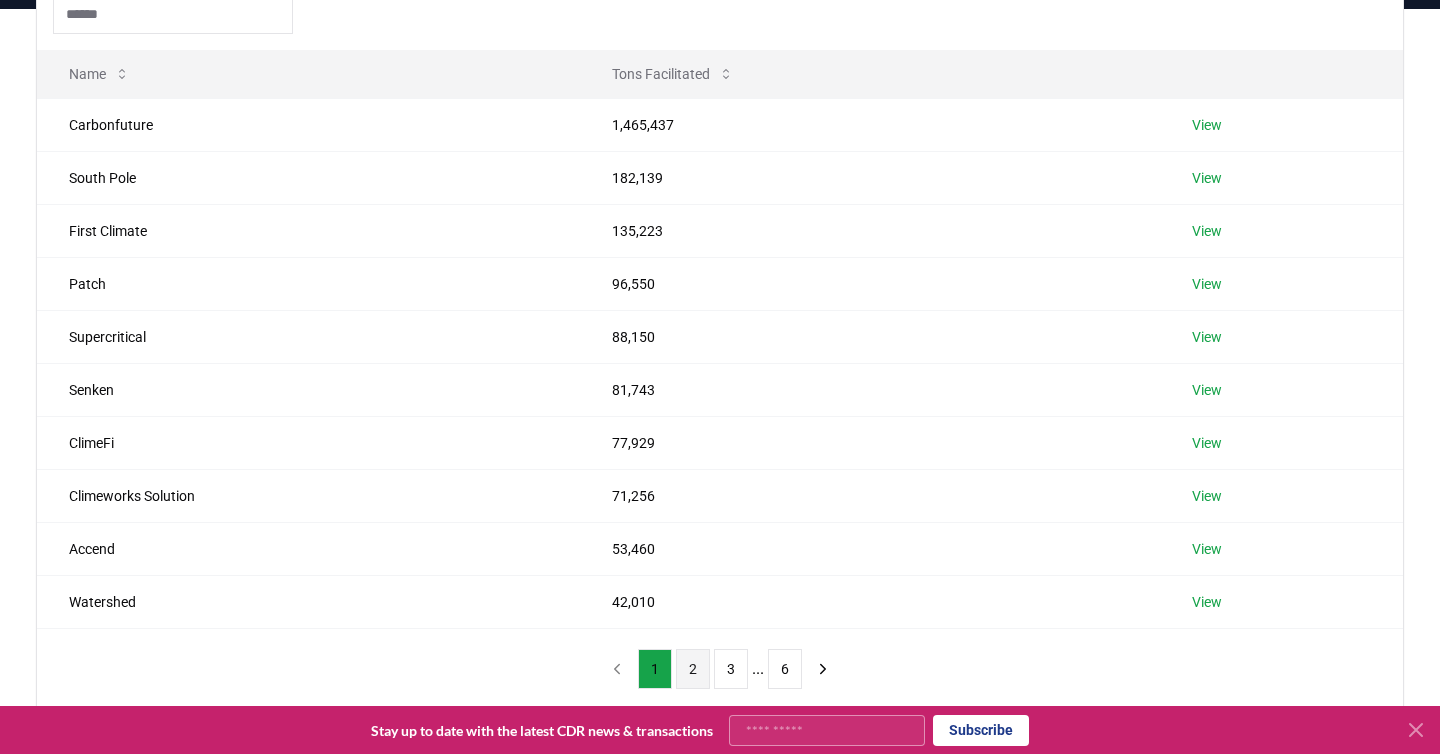 click on "2" at bounding box center (693, 669) 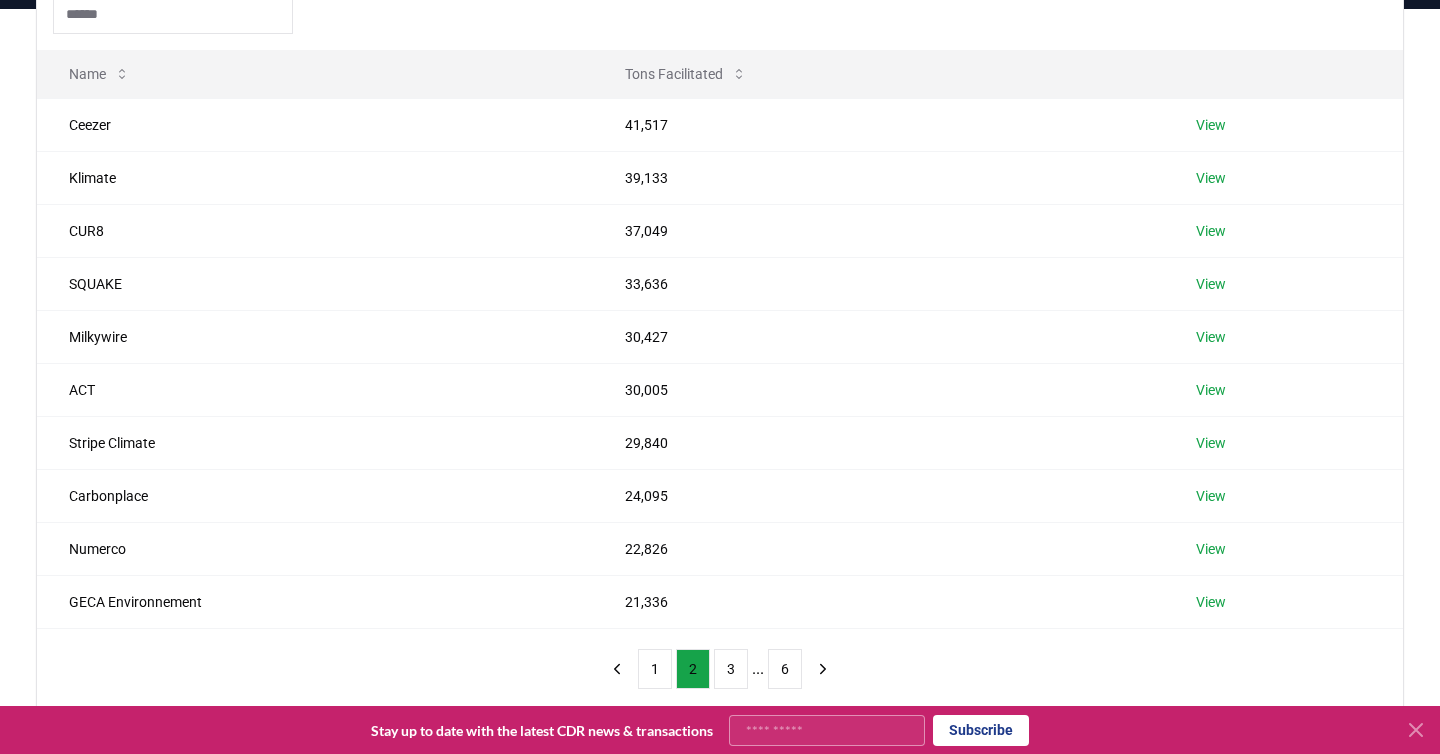 click on "3" at bounding box center (731, 669) 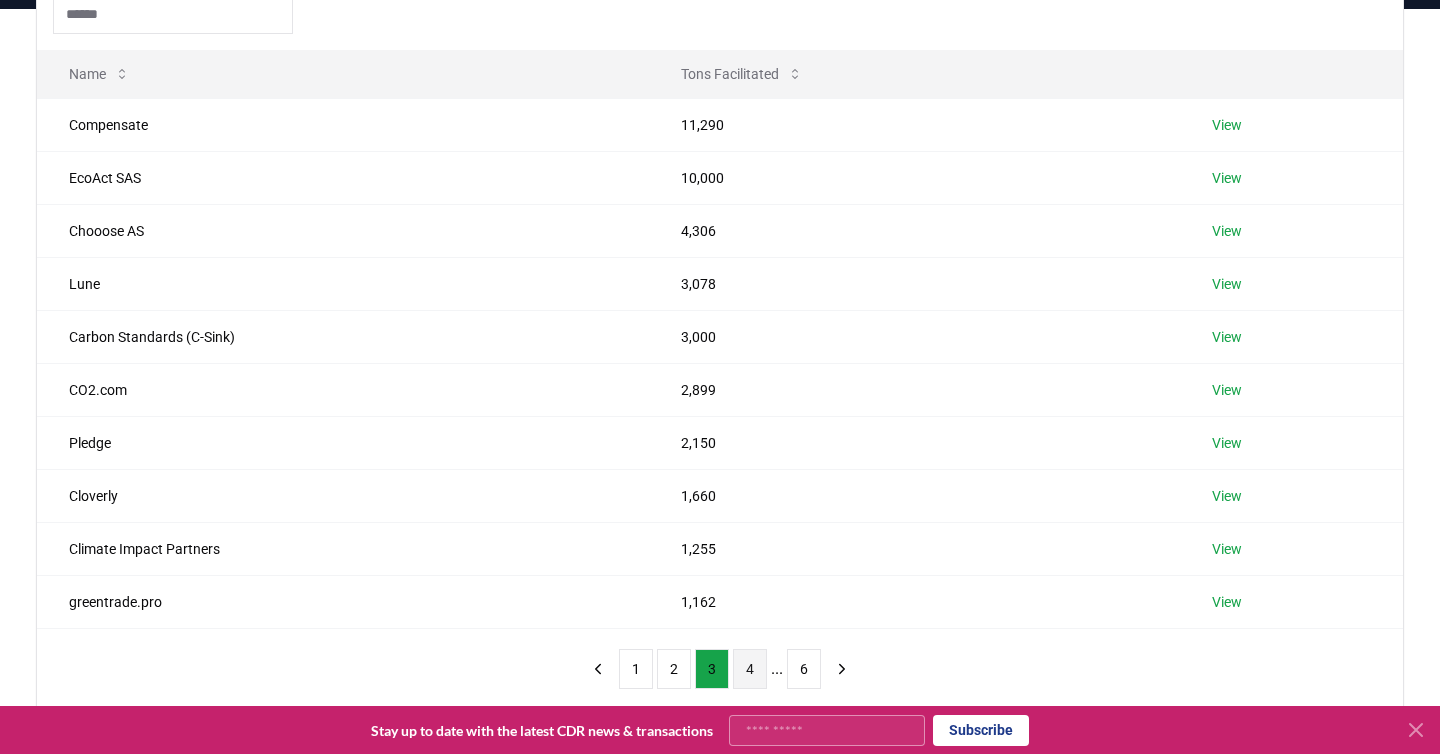 click on "4" at bounding box center [750, 669] 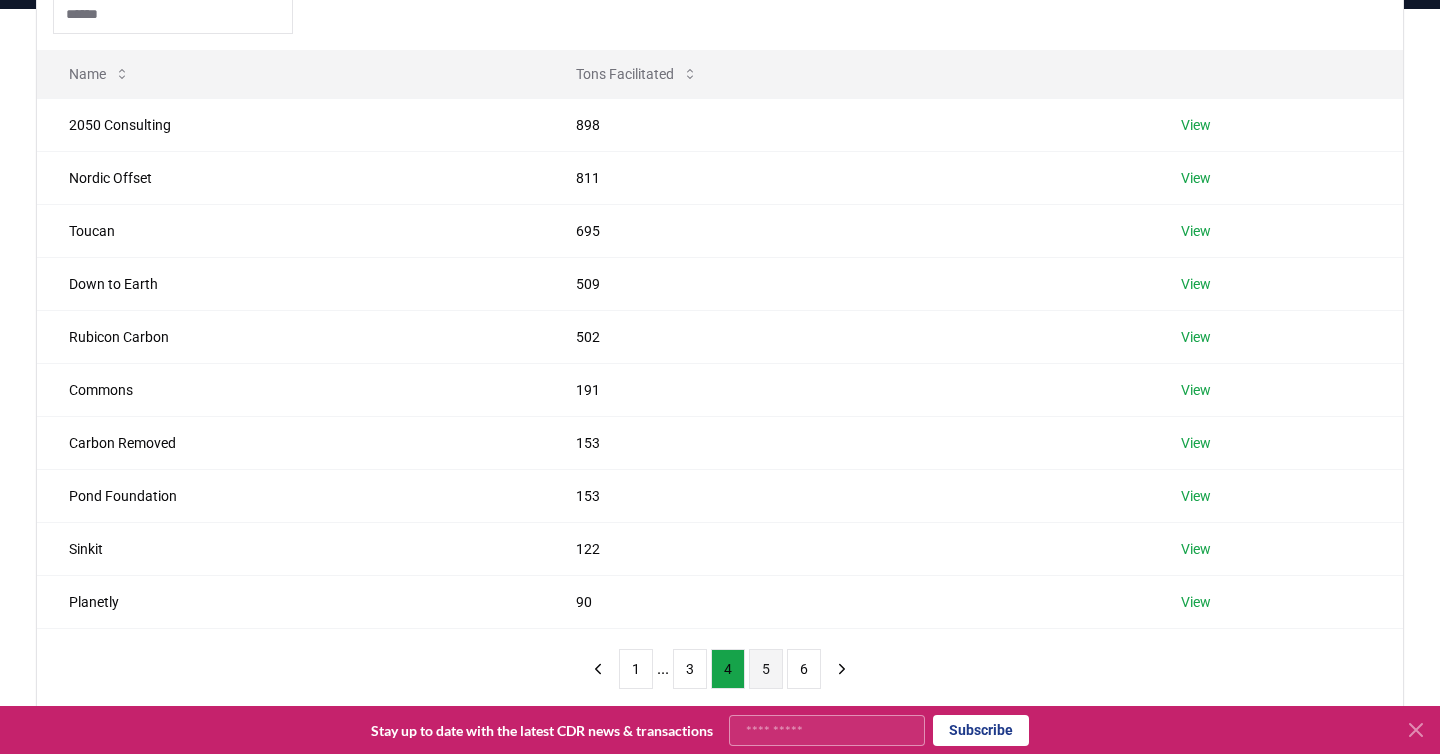 click on "5" at bounding box center (766, 669) 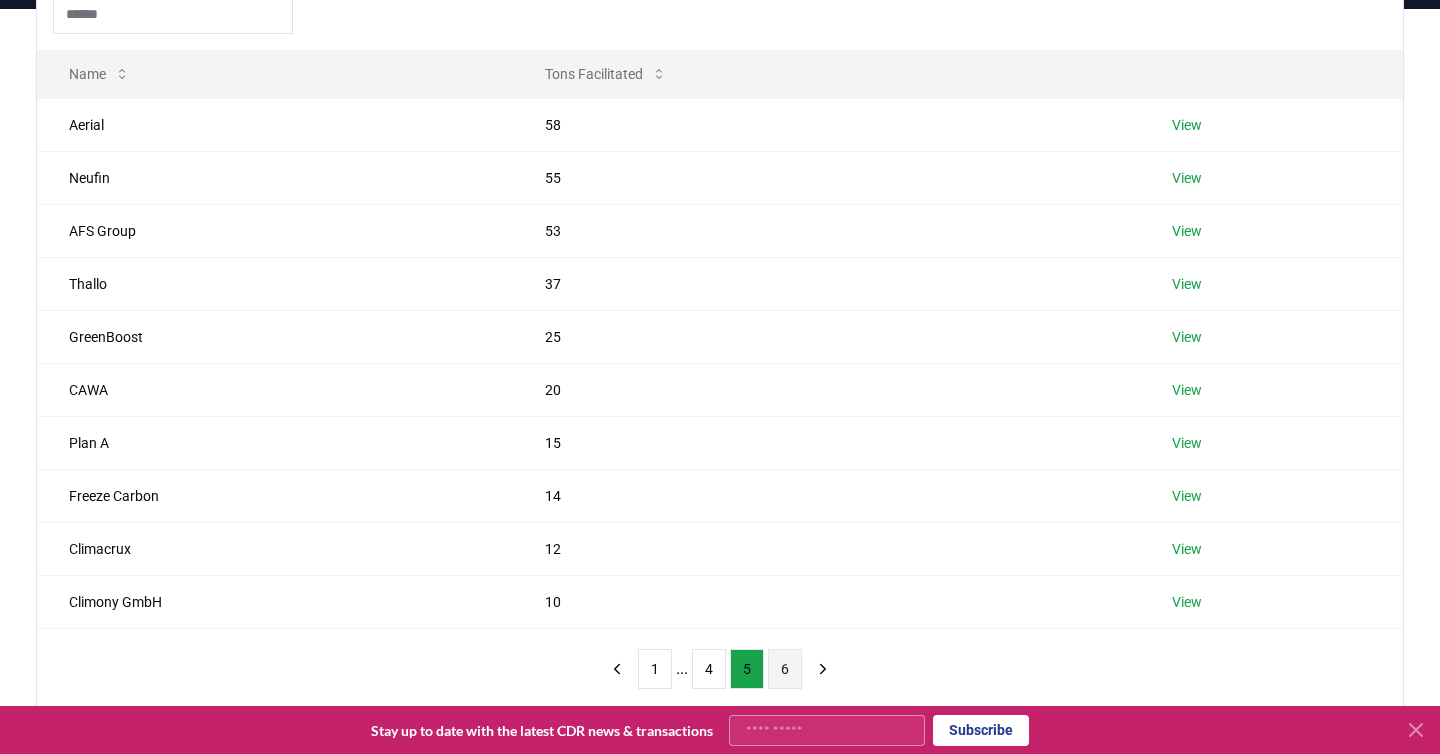 click on "6" at bounding box center (785, 669) 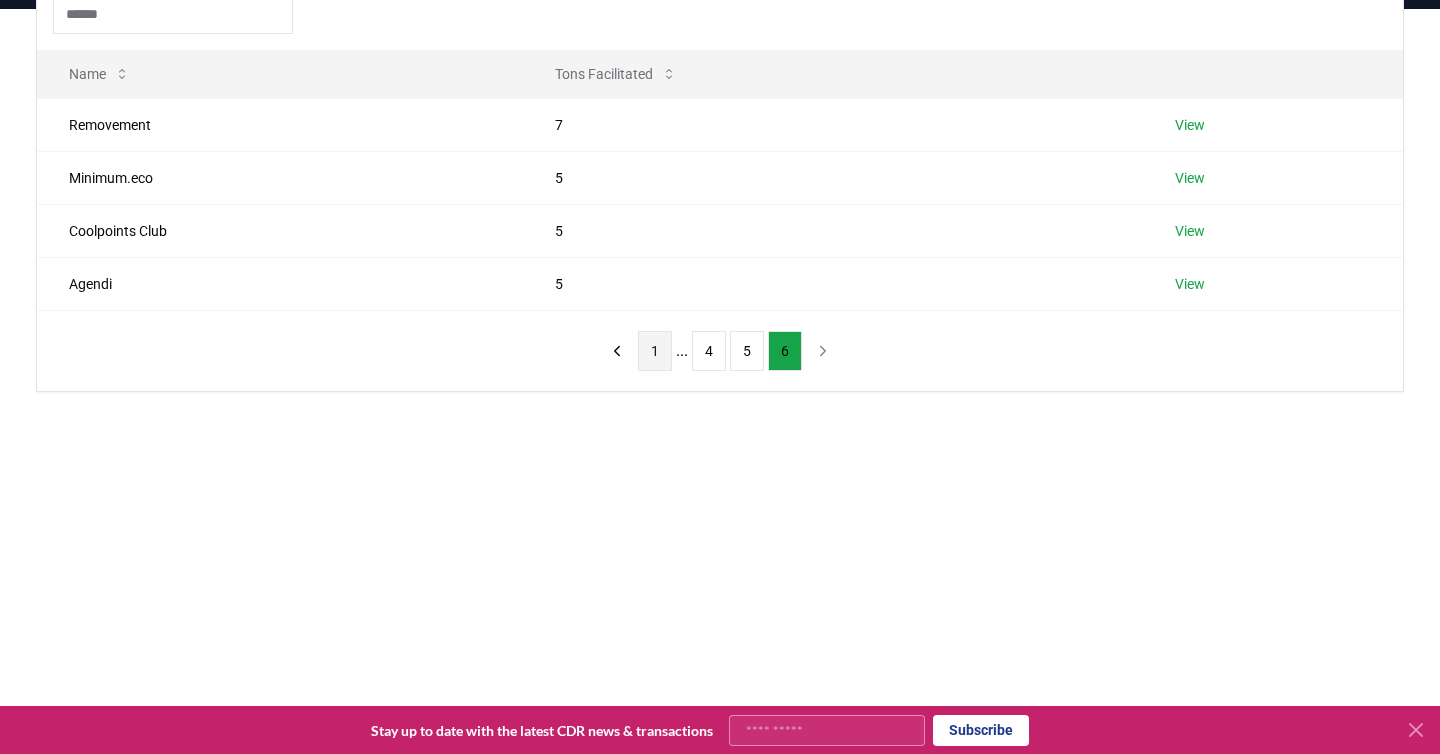 click on "1" at bounding box center [655, 351] 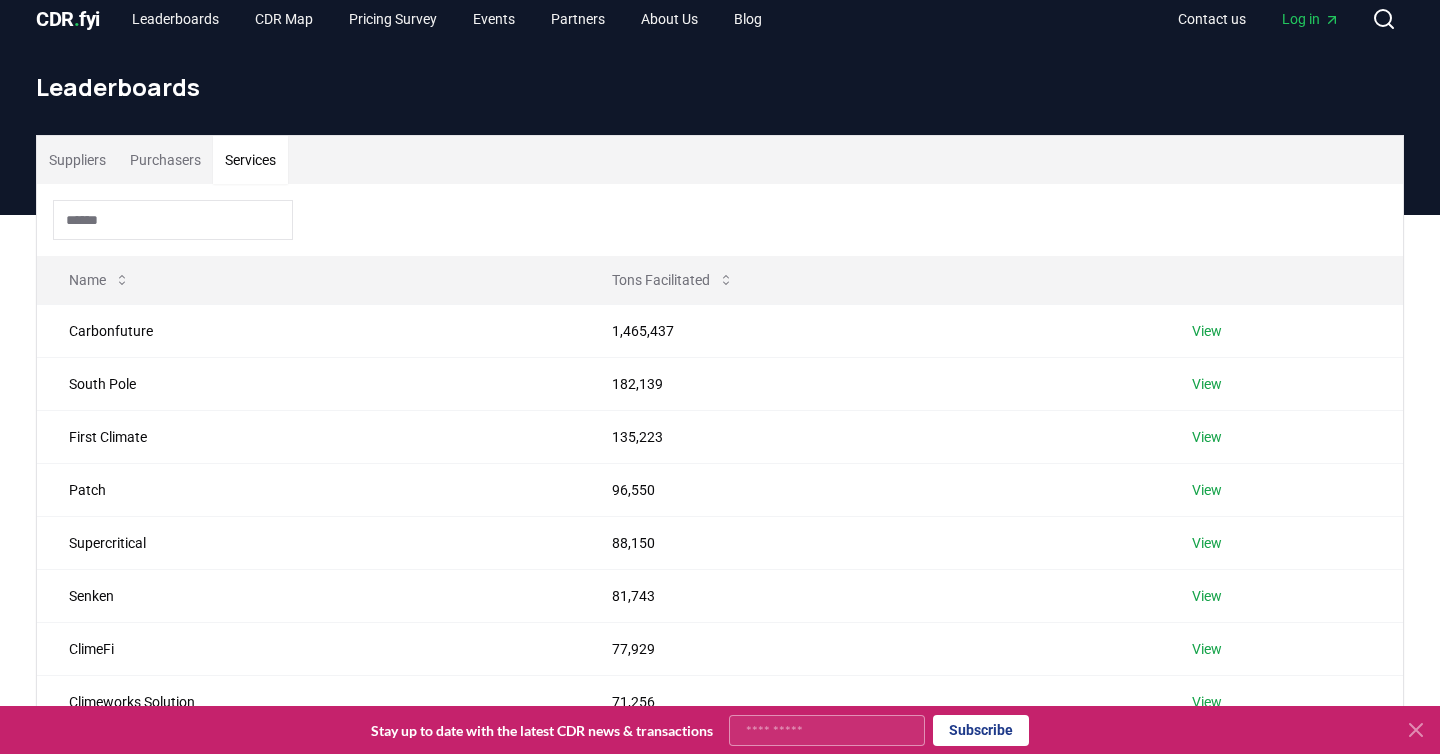 click on "Purchasers" at bounding box center (165, 160) 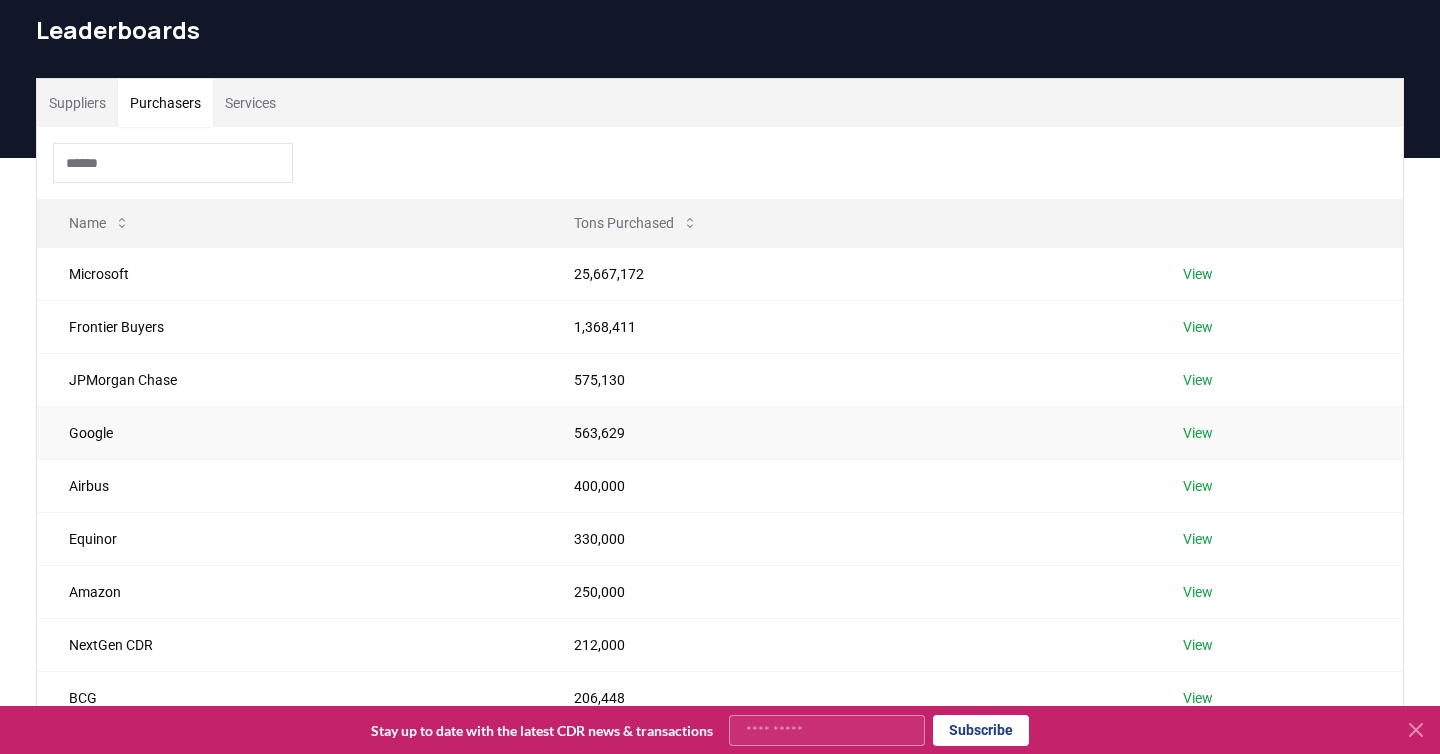 scroll, scrollTop: 67, scrollLeft: 0, axis: vertical 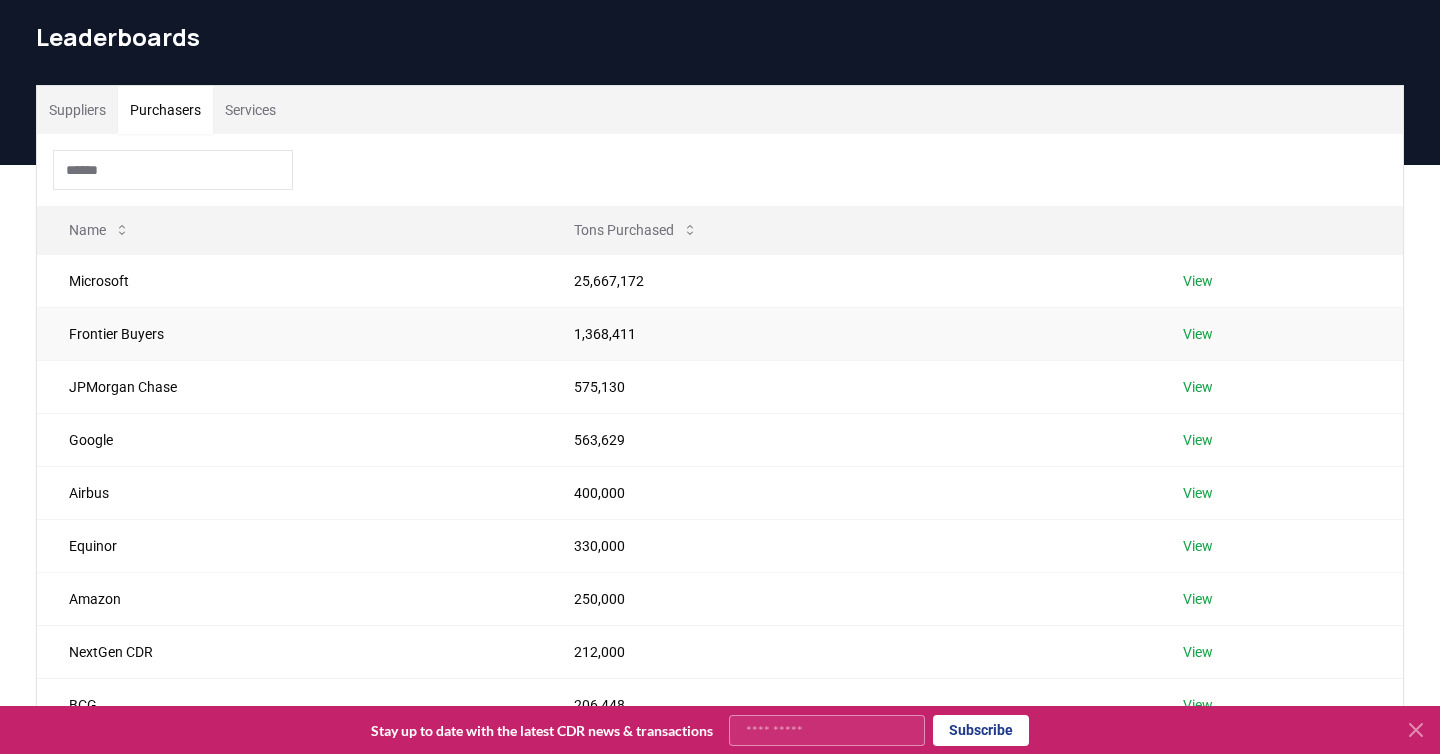 click on "View" at bounding box center [1198, 334] 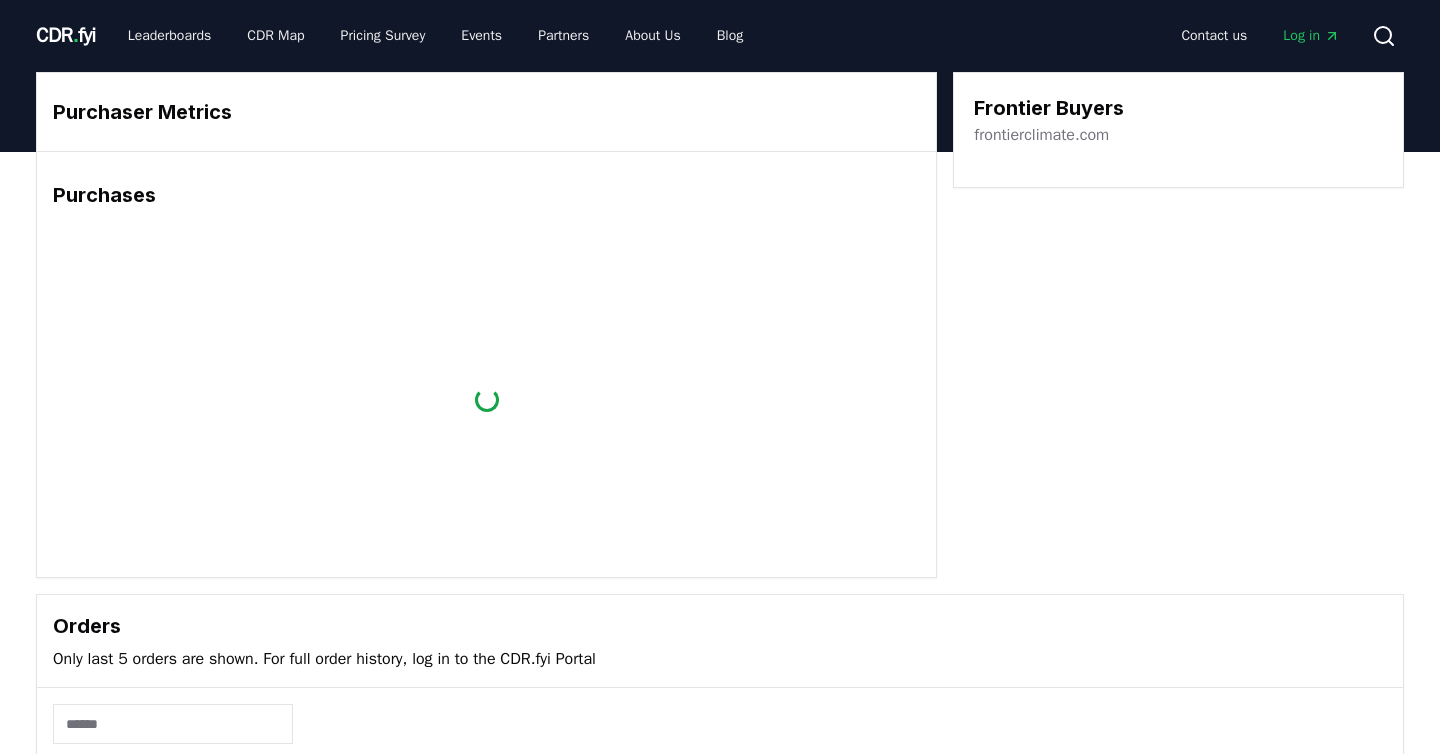 scroll, scrollTop: 0, scrollLeft: 0, axis: both 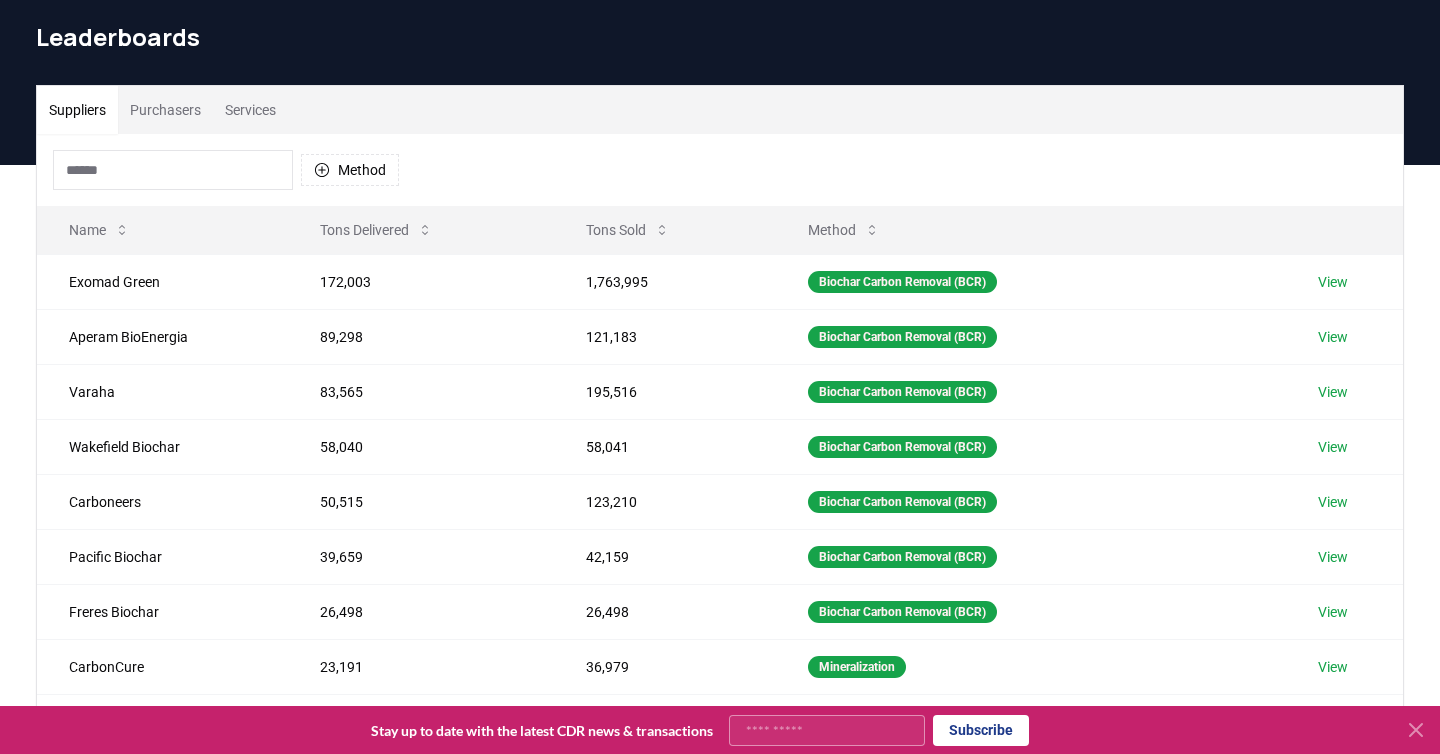 click on "Purchasers" at bounding box center (165, 110) 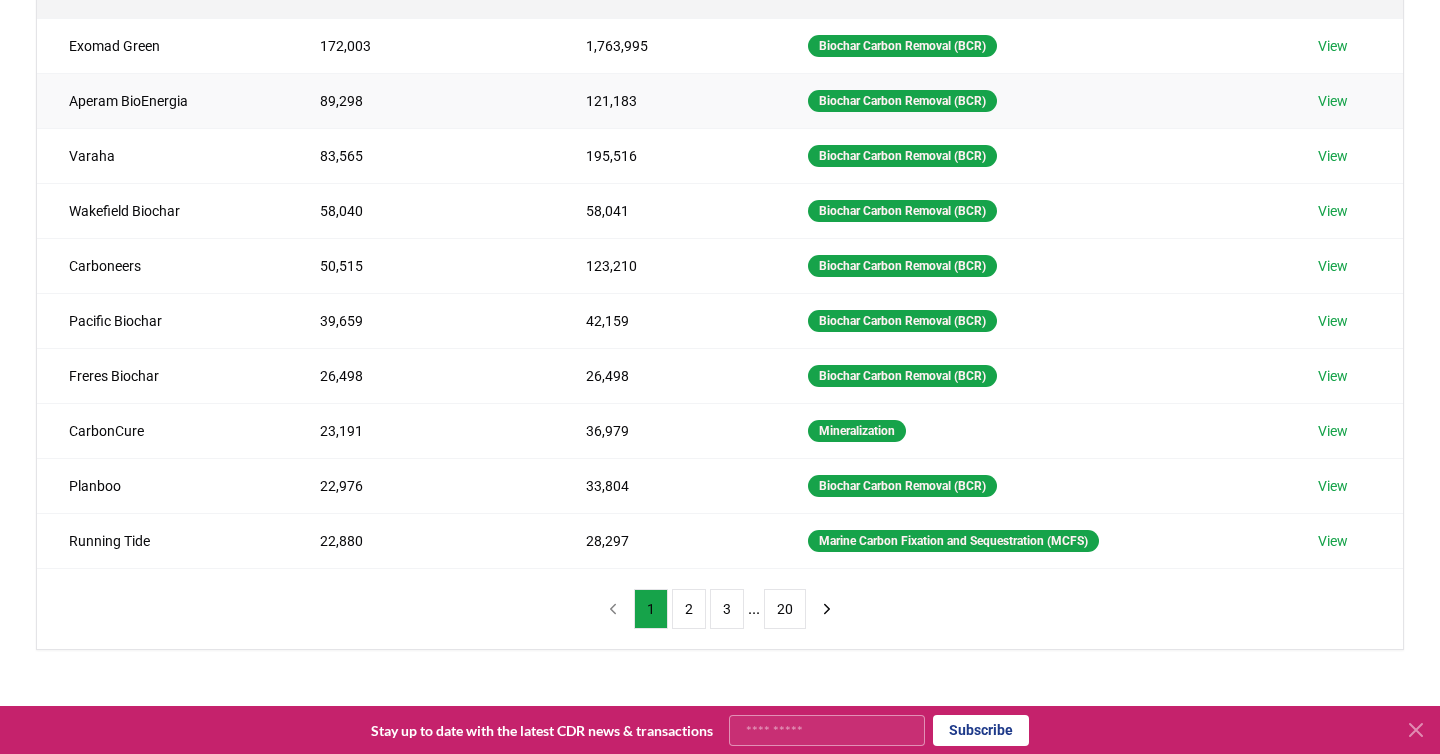 scroll, scrollTop: 305, scrollLeft: 0, axis: vertical 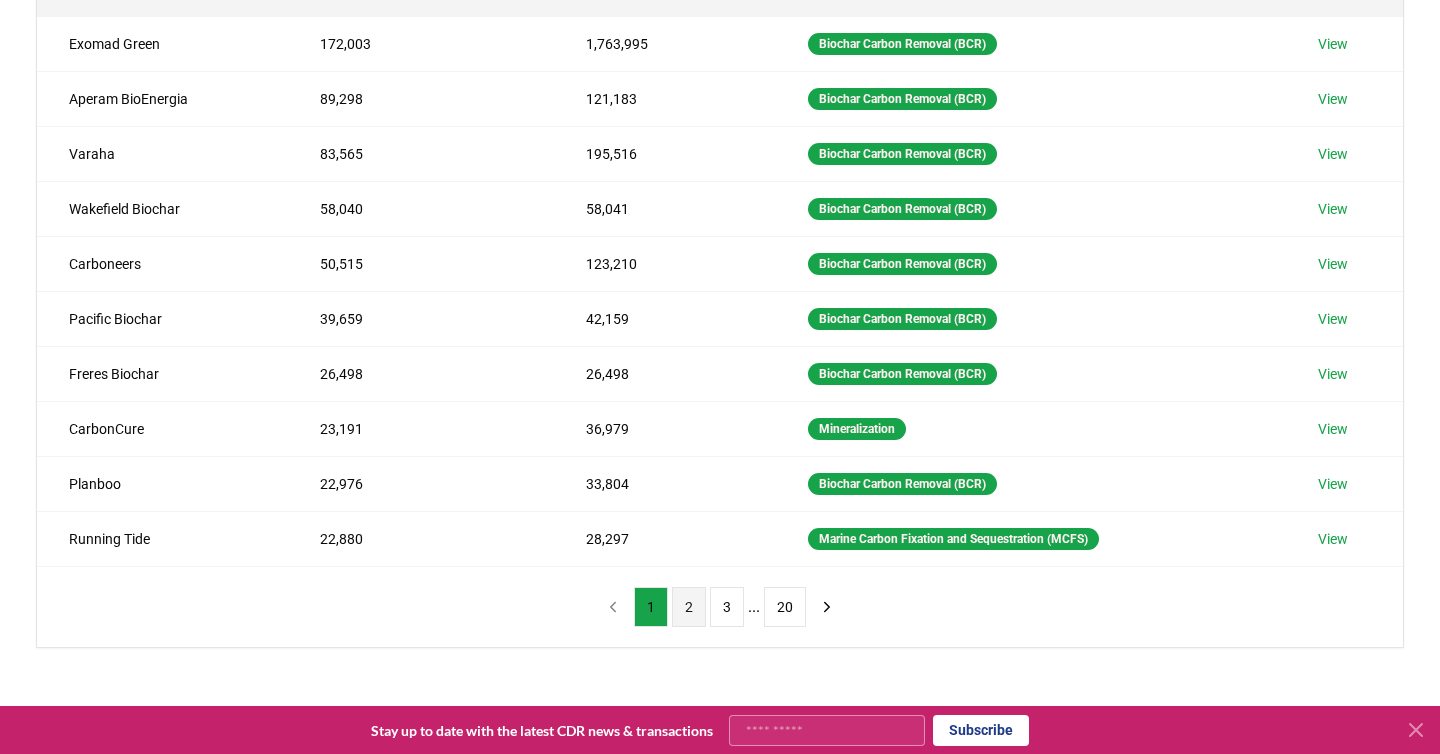 click on "2" at bounding box center (689, 607) 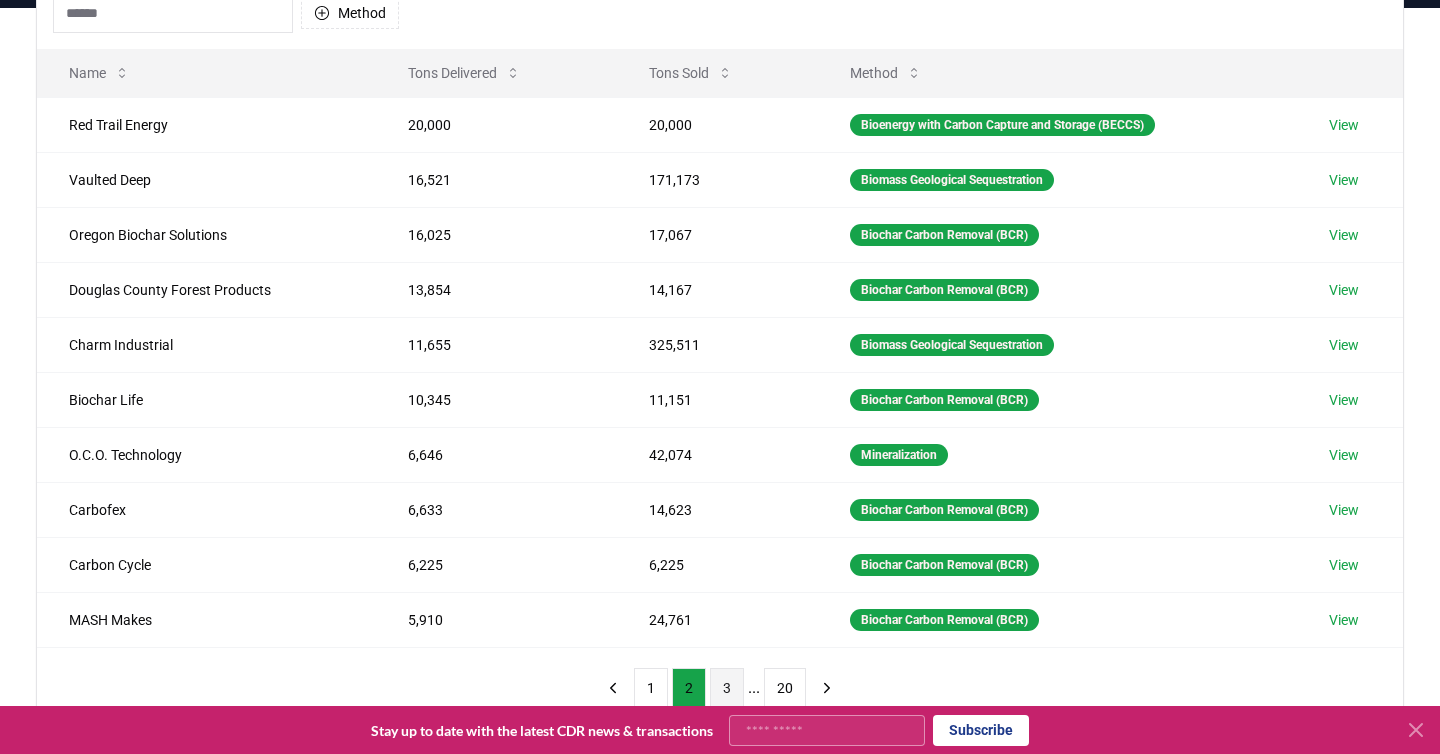 scroll, scrollTop: 228, scrollLeft: 0, axis: vertical 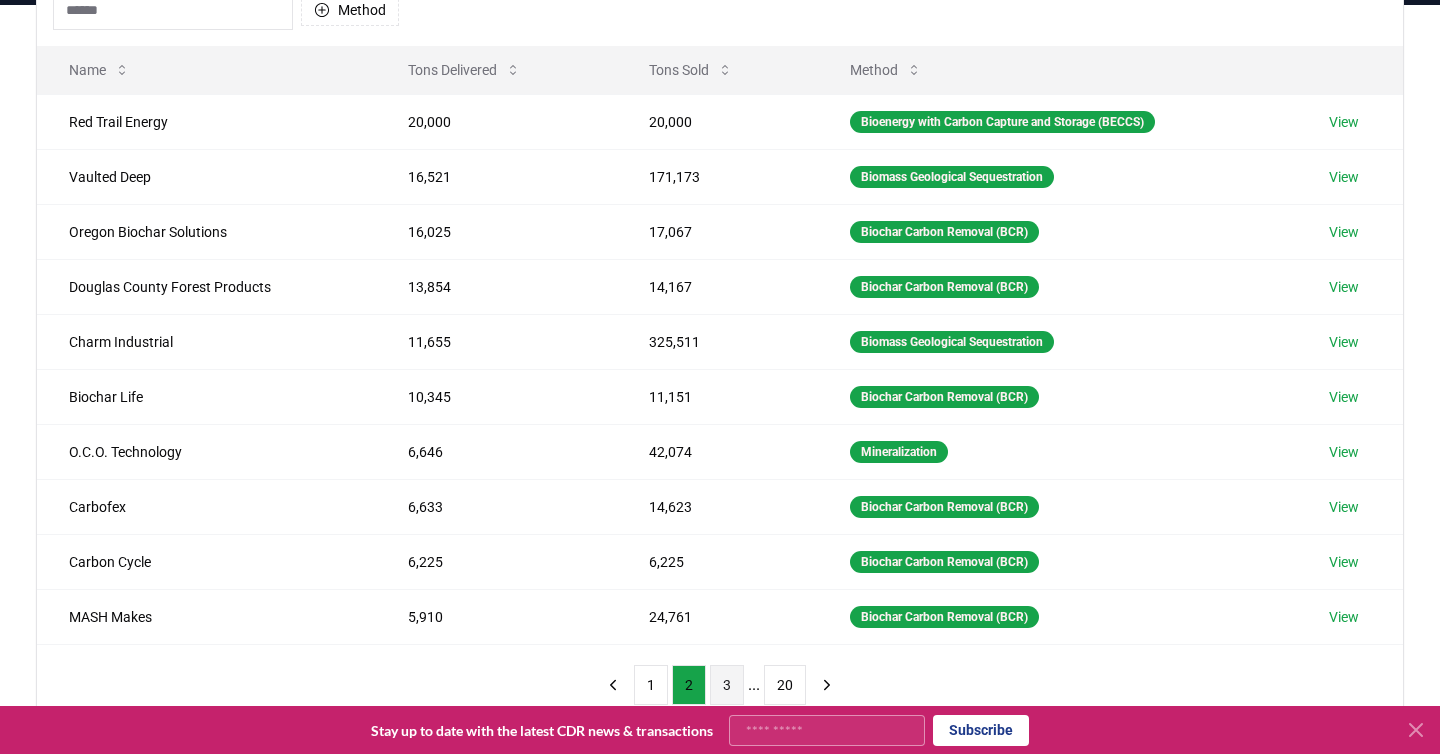 click on "3" at bounding box center [727, 685] 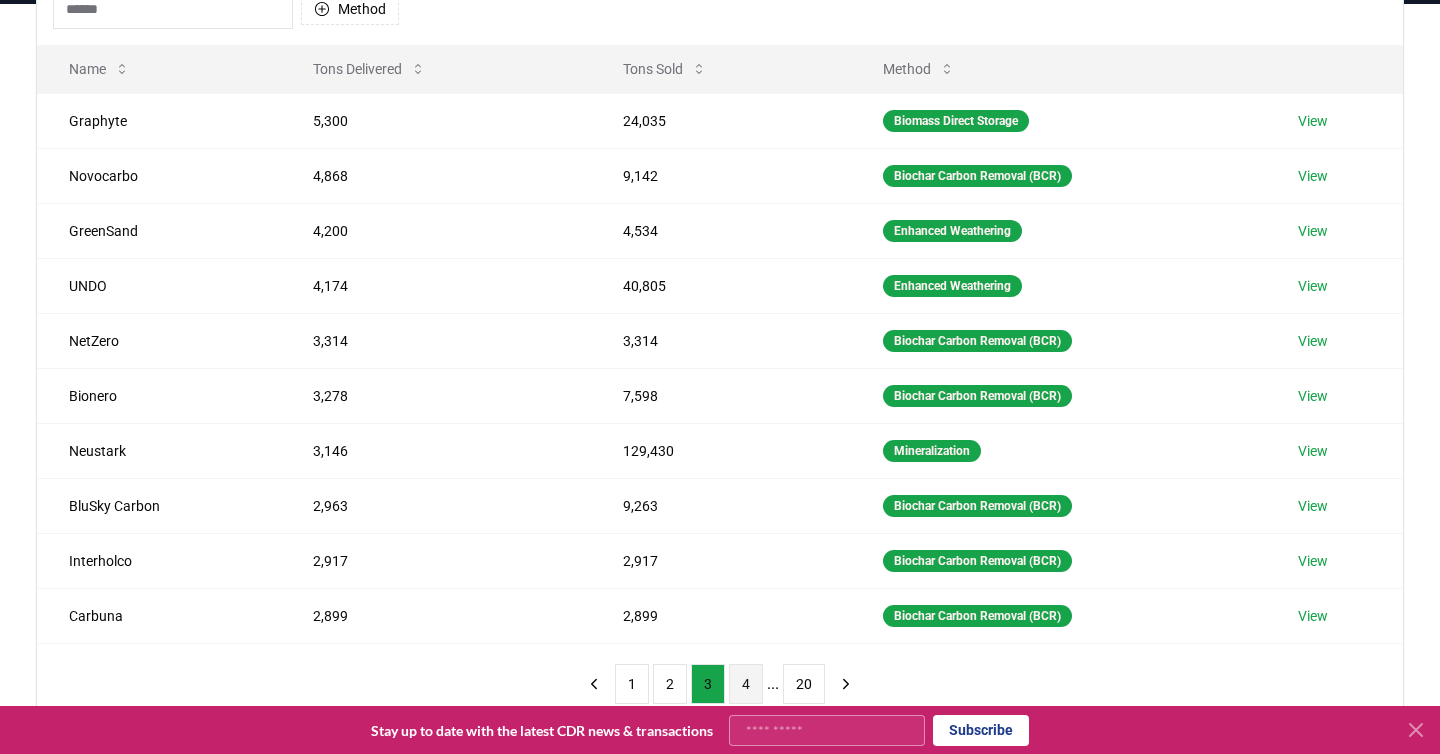 click on "4" at bounding box center (746, 684) 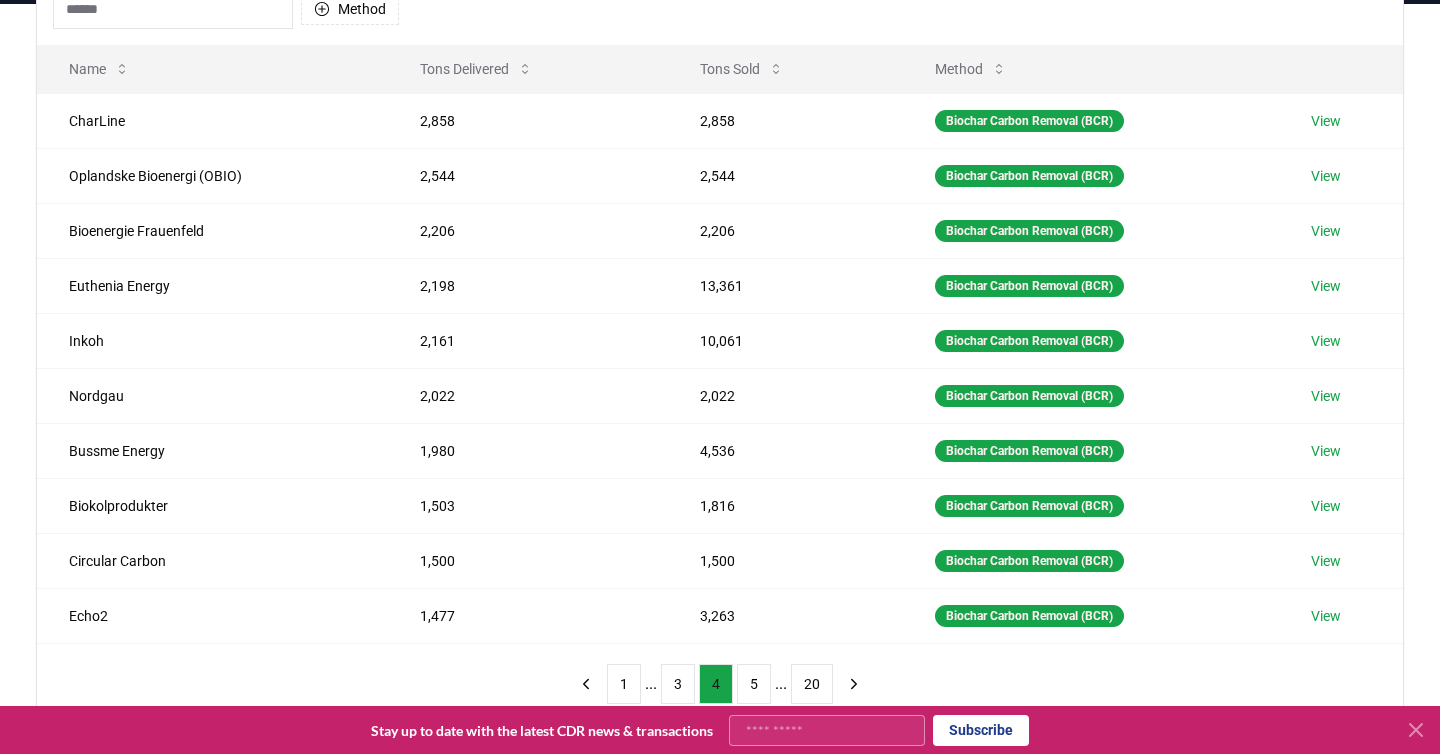 click on "5" at bounding box center [754, 684] 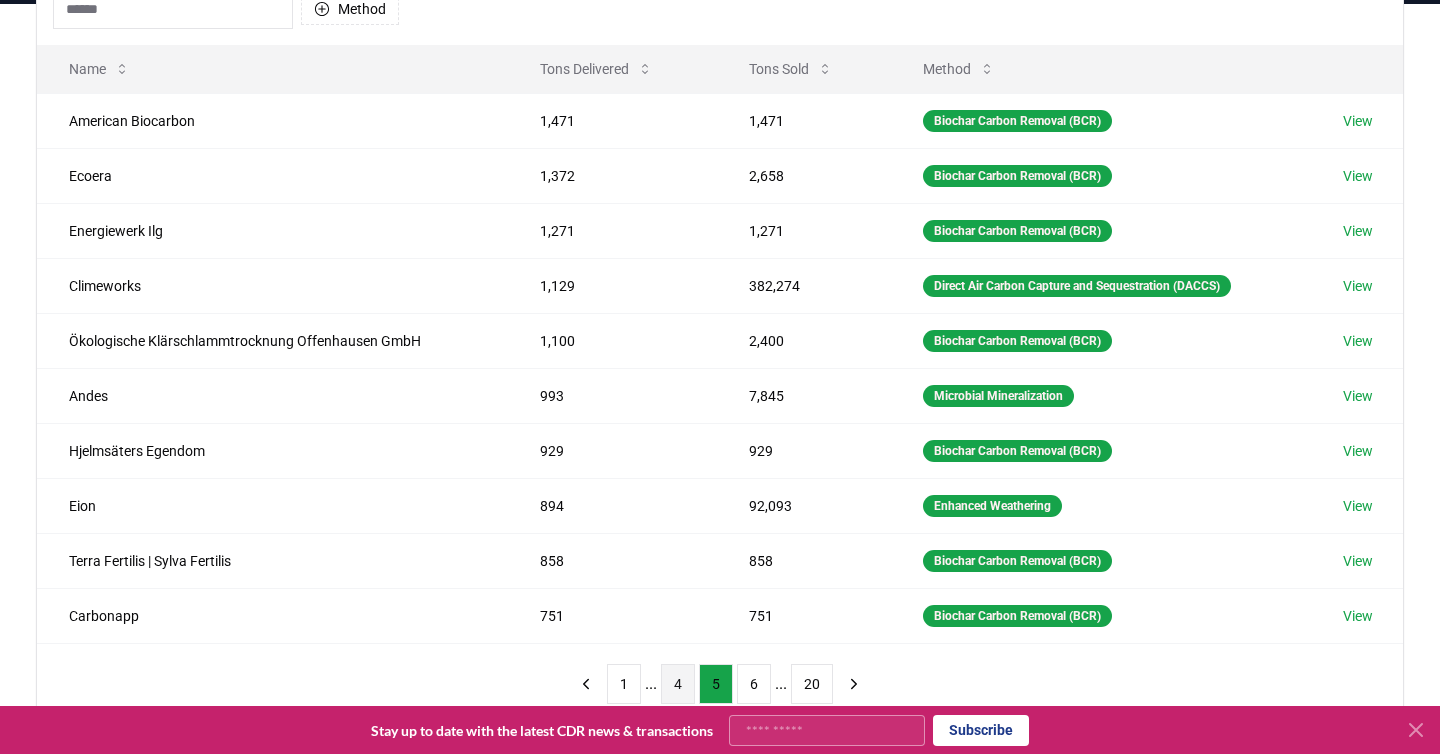 click on "6" at bounding box center [754, 684] 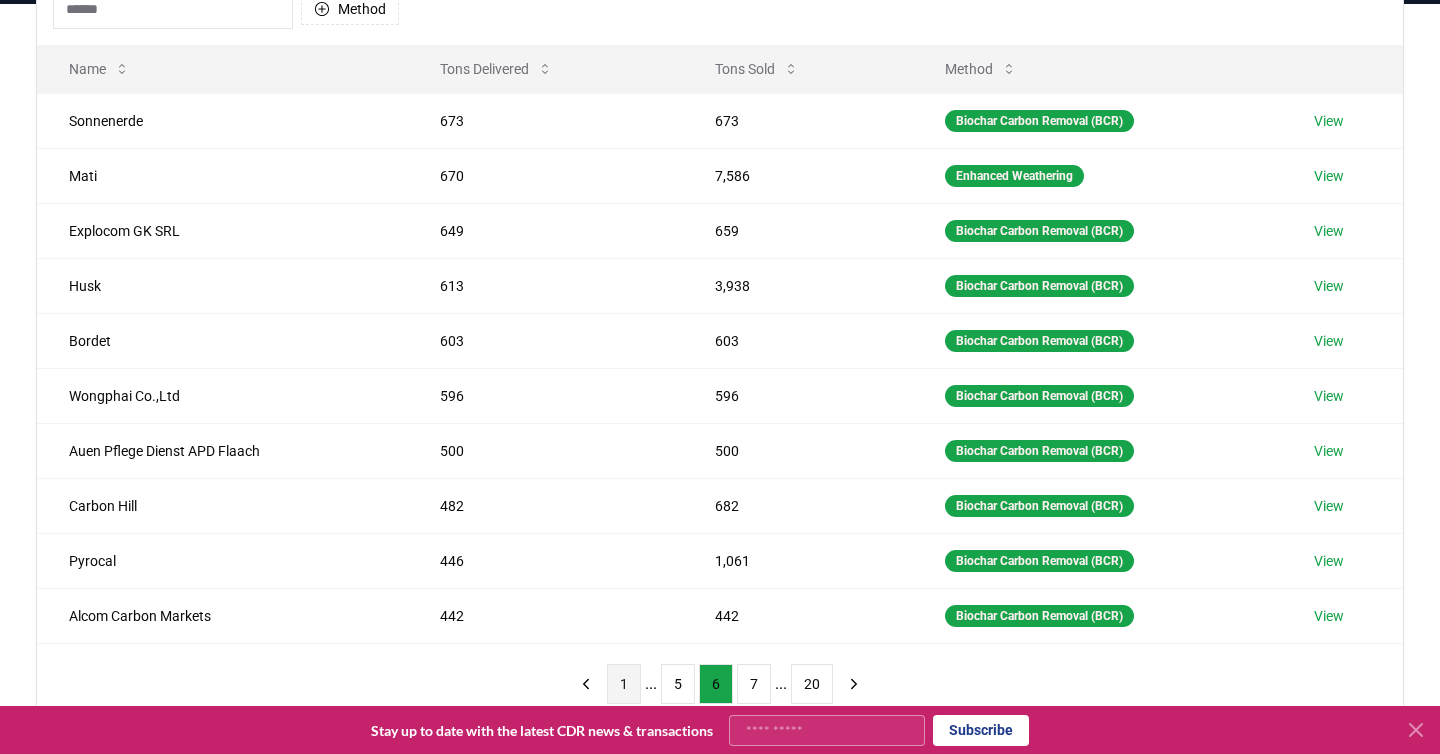 click on "1" at bounding box center (624, 684) 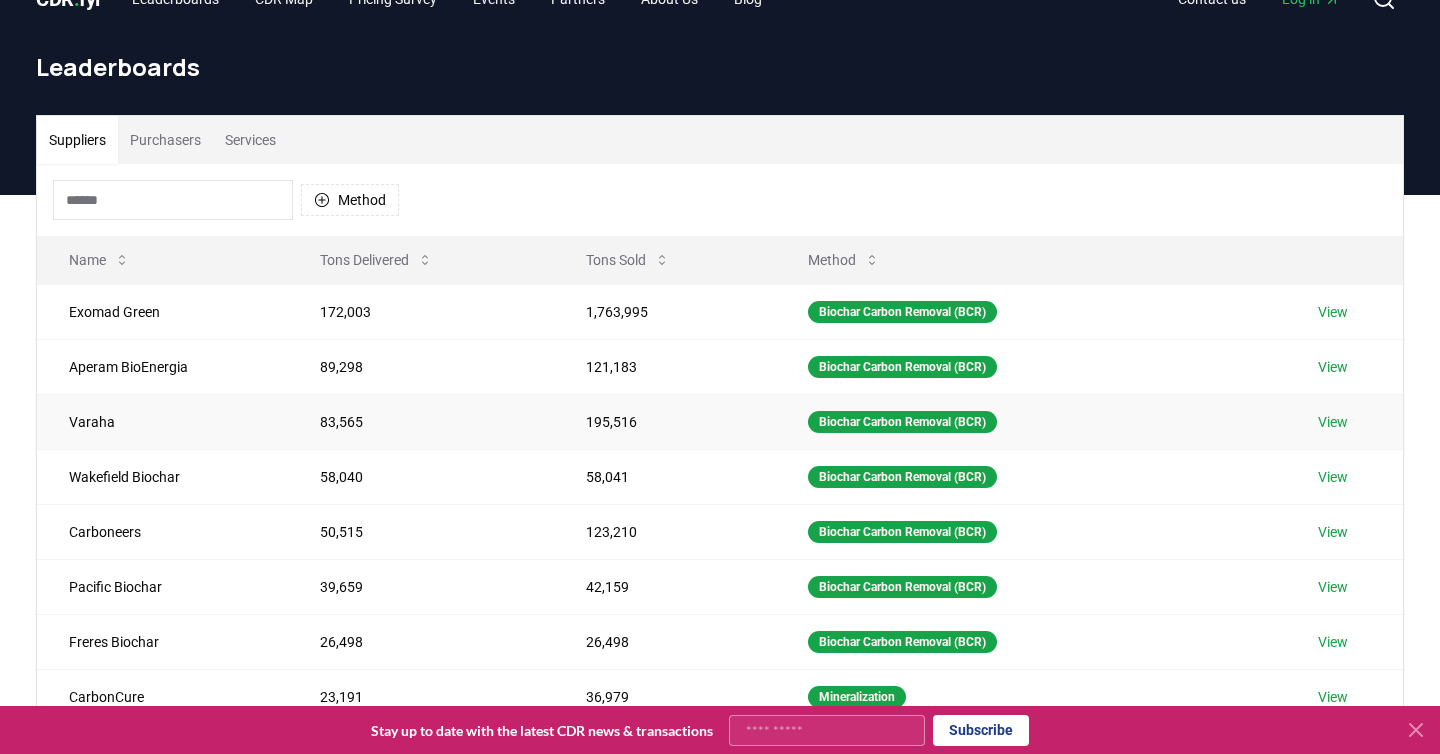 scroll, scrollTop: 31, scrollLeft: 0, axis: vertical 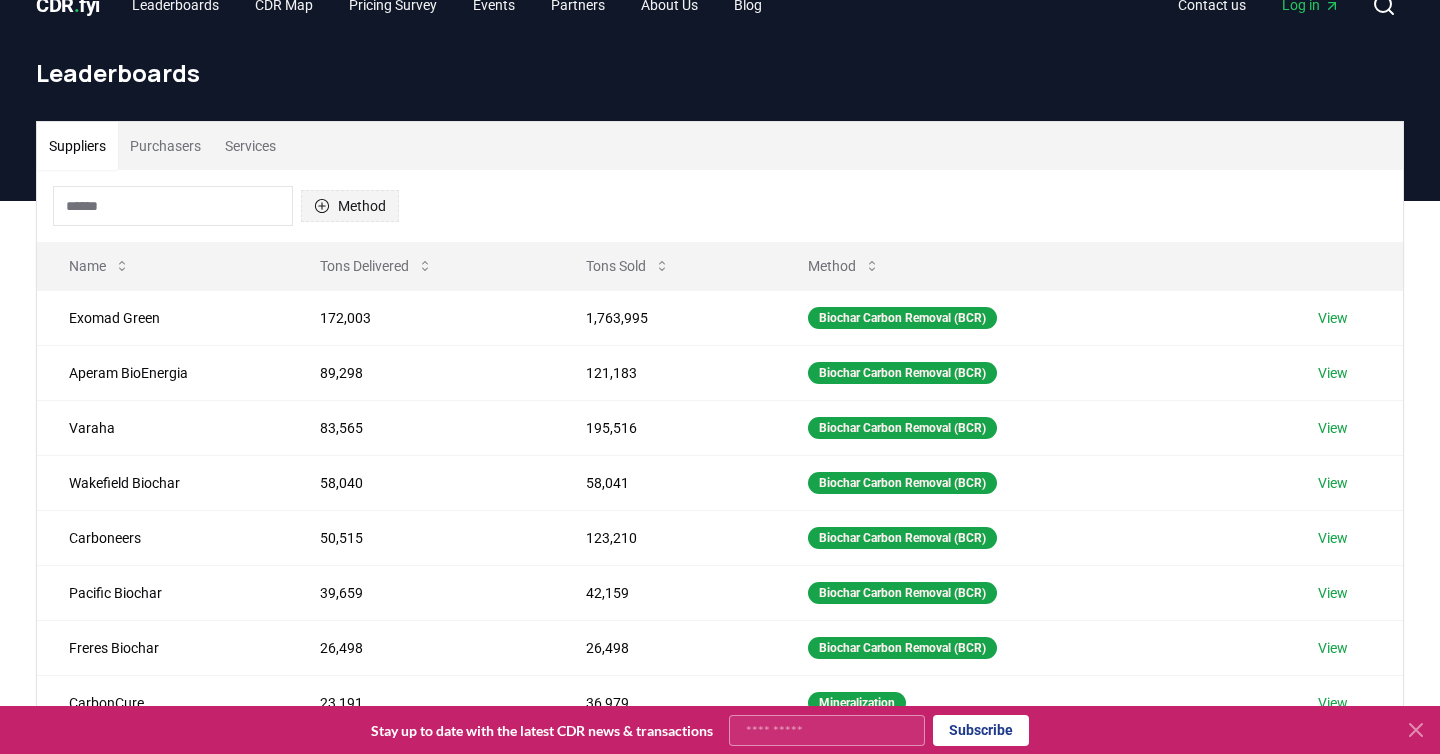 click on "Method" at bounding box center (350, 206) 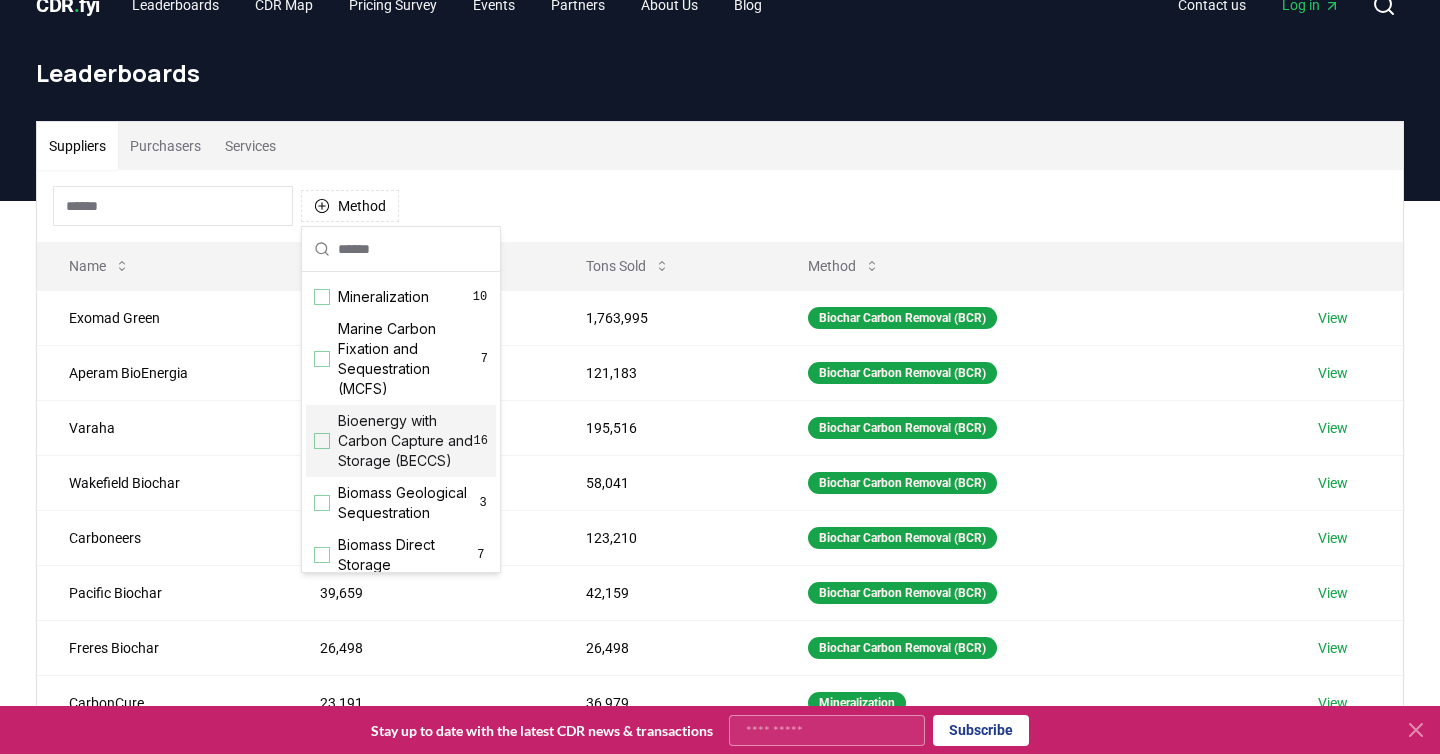 scroll, scrollTop: 88, scrollLeft: 0, axis: vertical 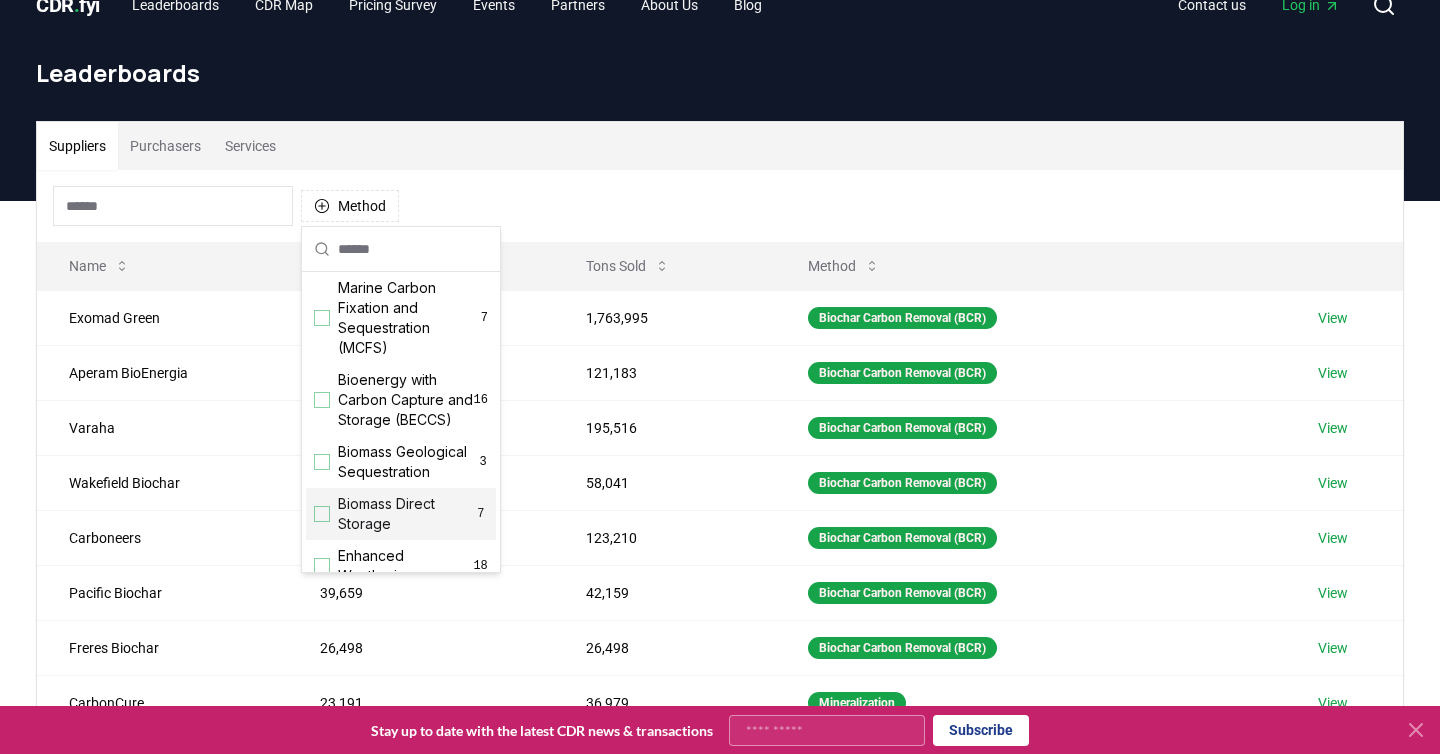 click at bounding box center [322, 514] 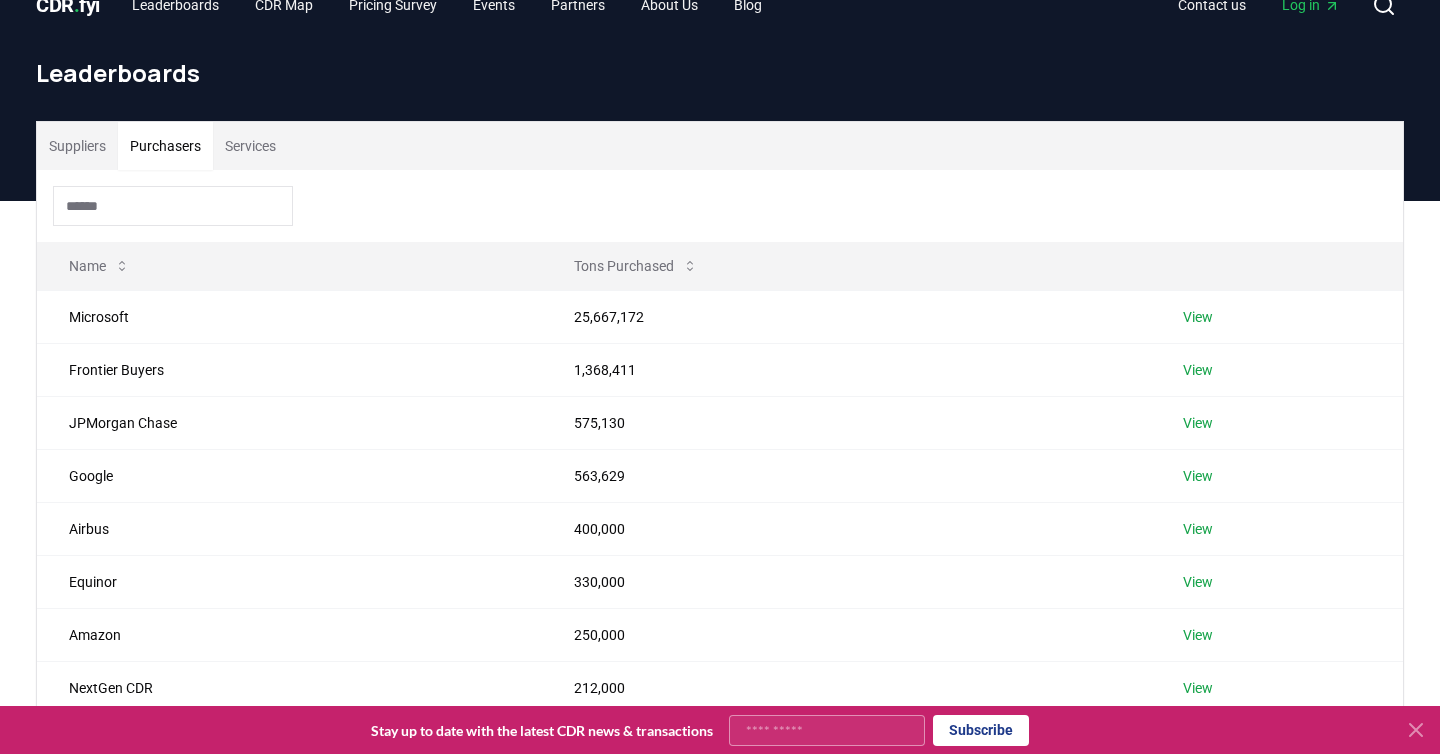 click on "Purchasers" at bounding box center (165, 146) 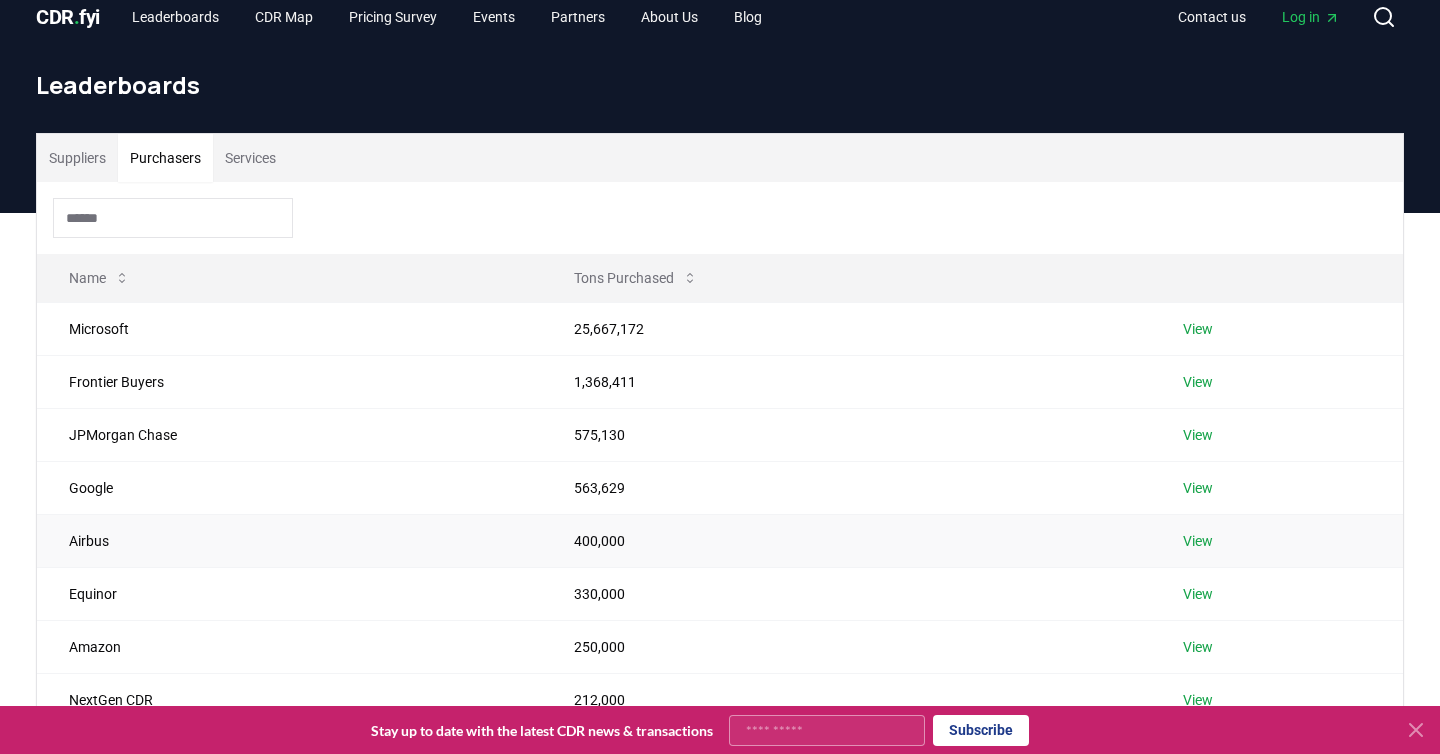 scroll, scrollTop: 0, scrollLeft: 0, axis: both 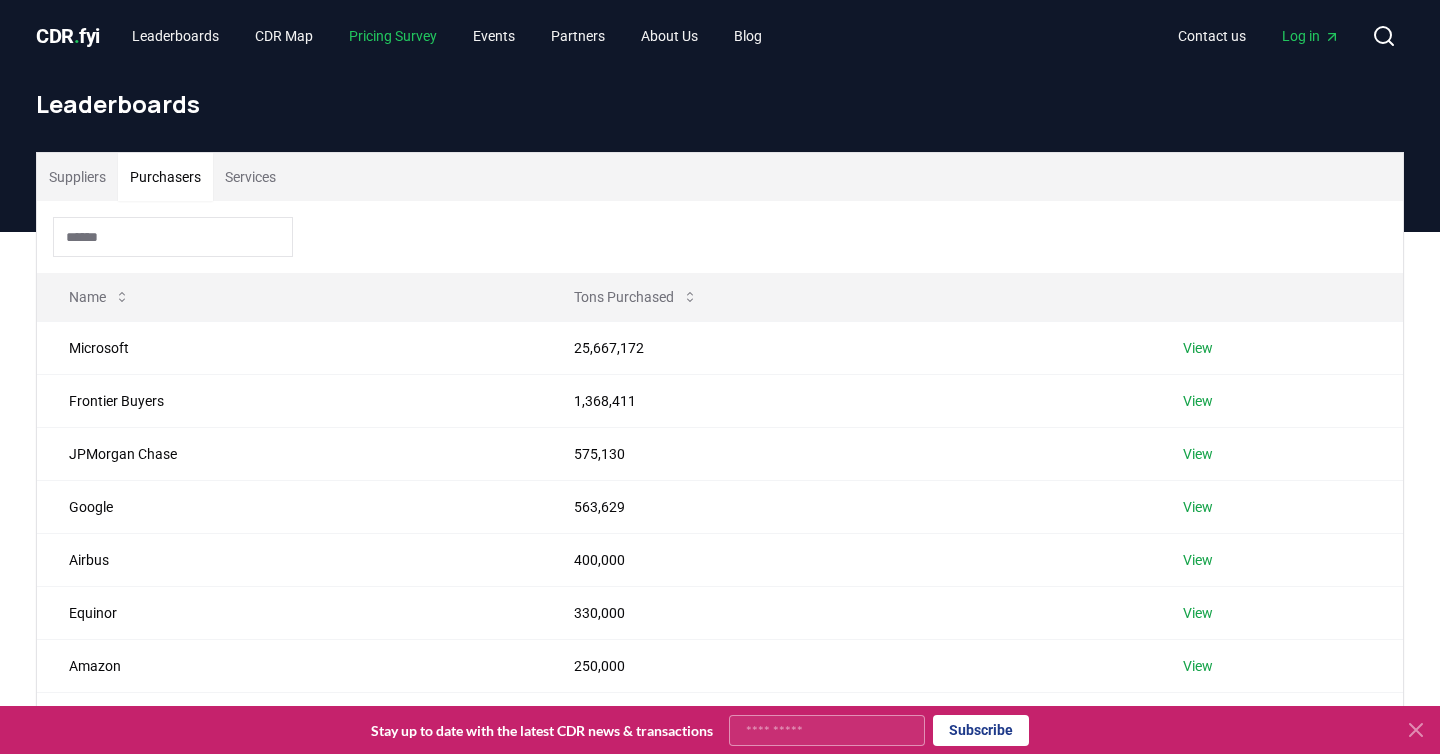click on "Pricing Survey" at bounding box center [393, 36] 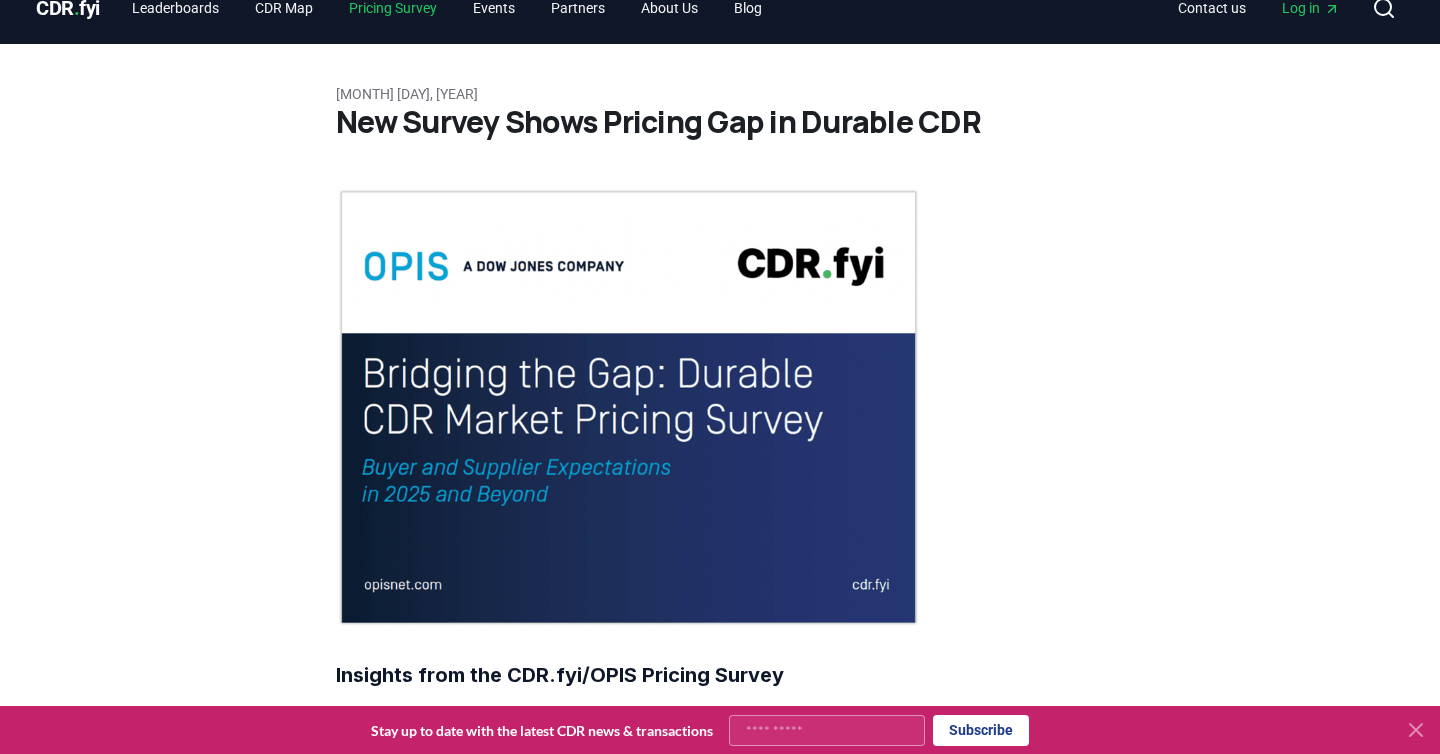 scroll, scrollTop: 44, scrollLeft: 0, axis: vertical 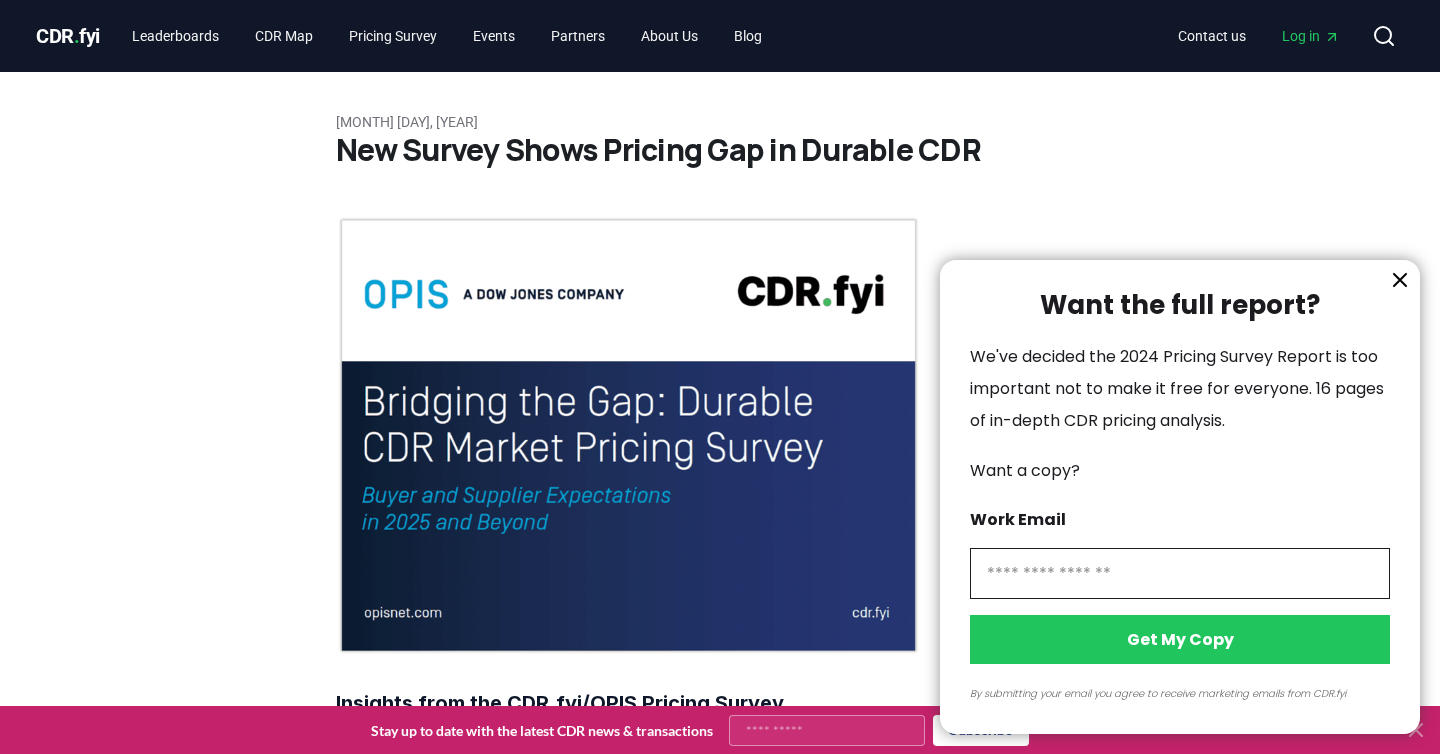 click at bounding box center (1180, 573) 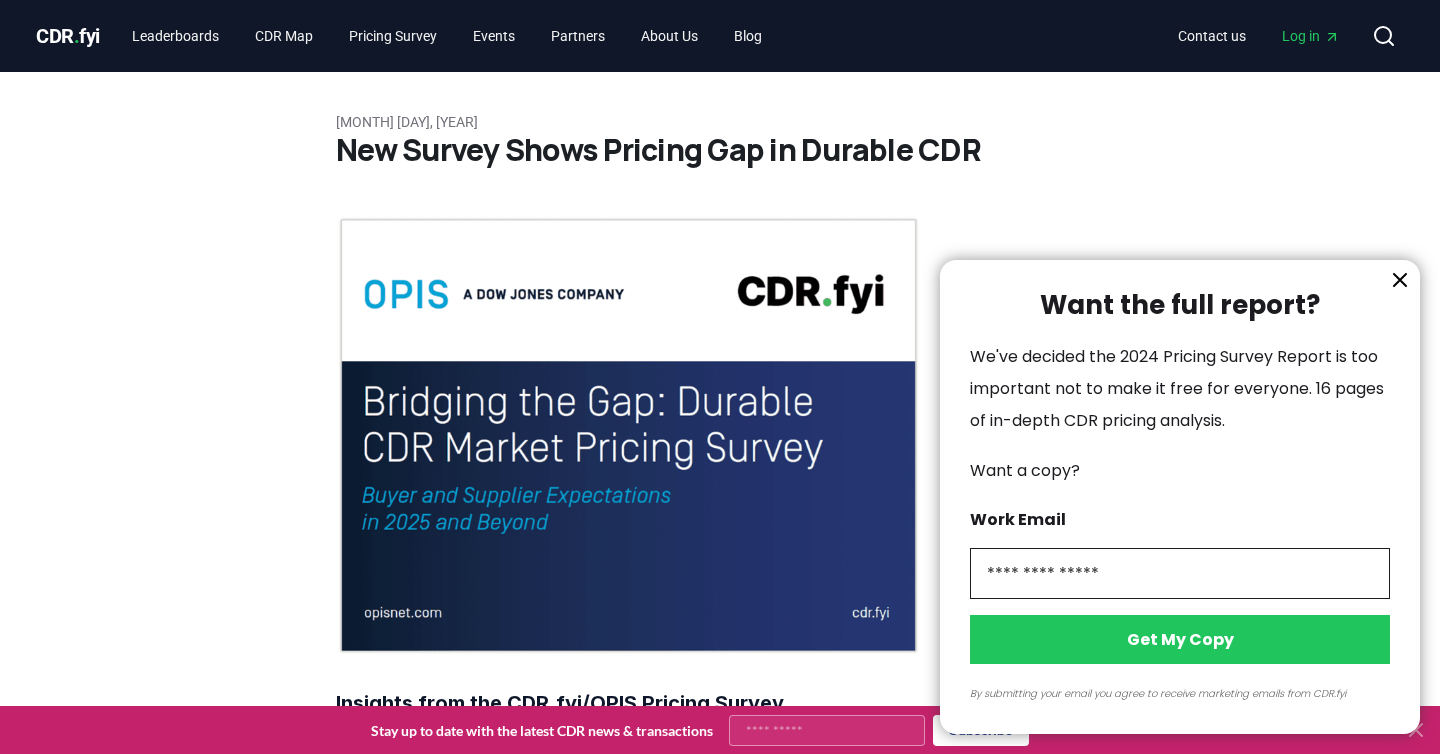 type on "**********" 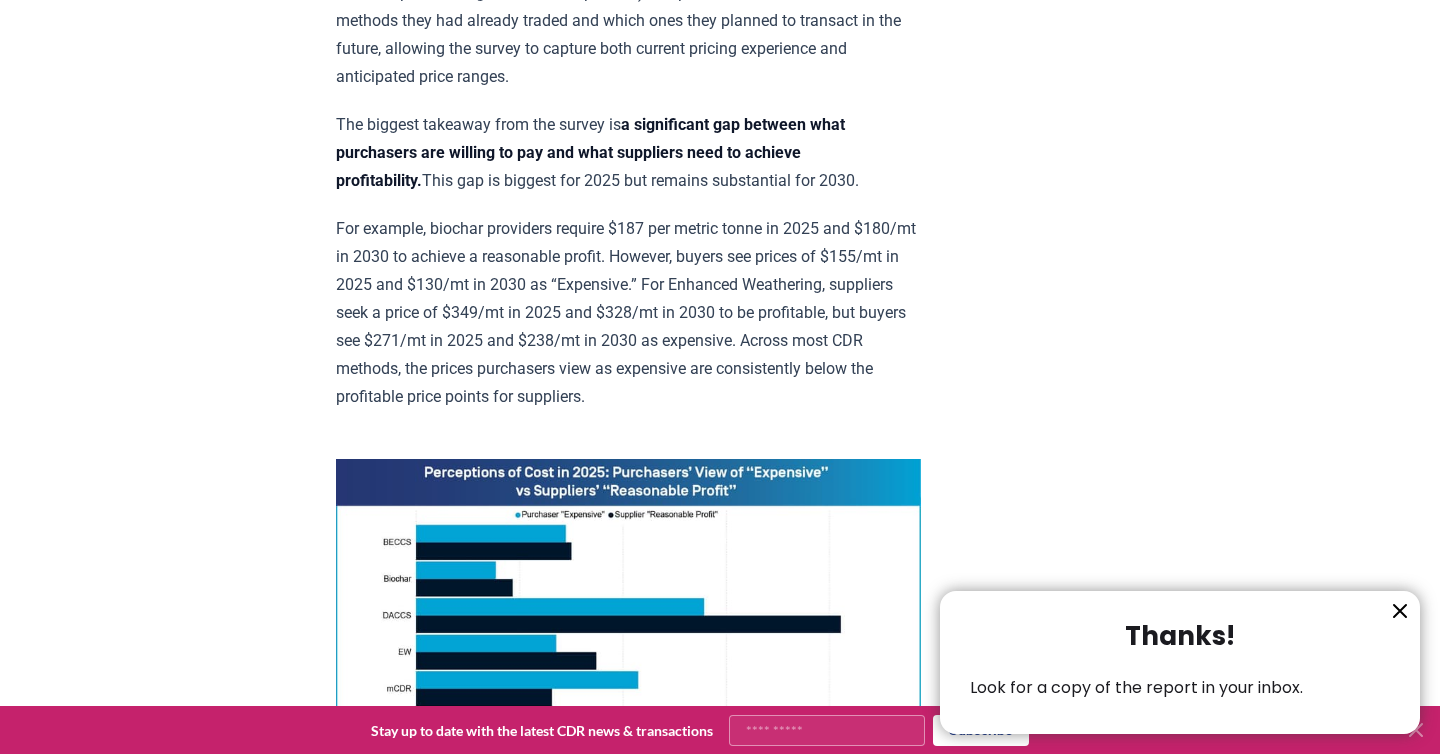 scroll, scrollTop: 0, scrollLeft: 0, axis: both 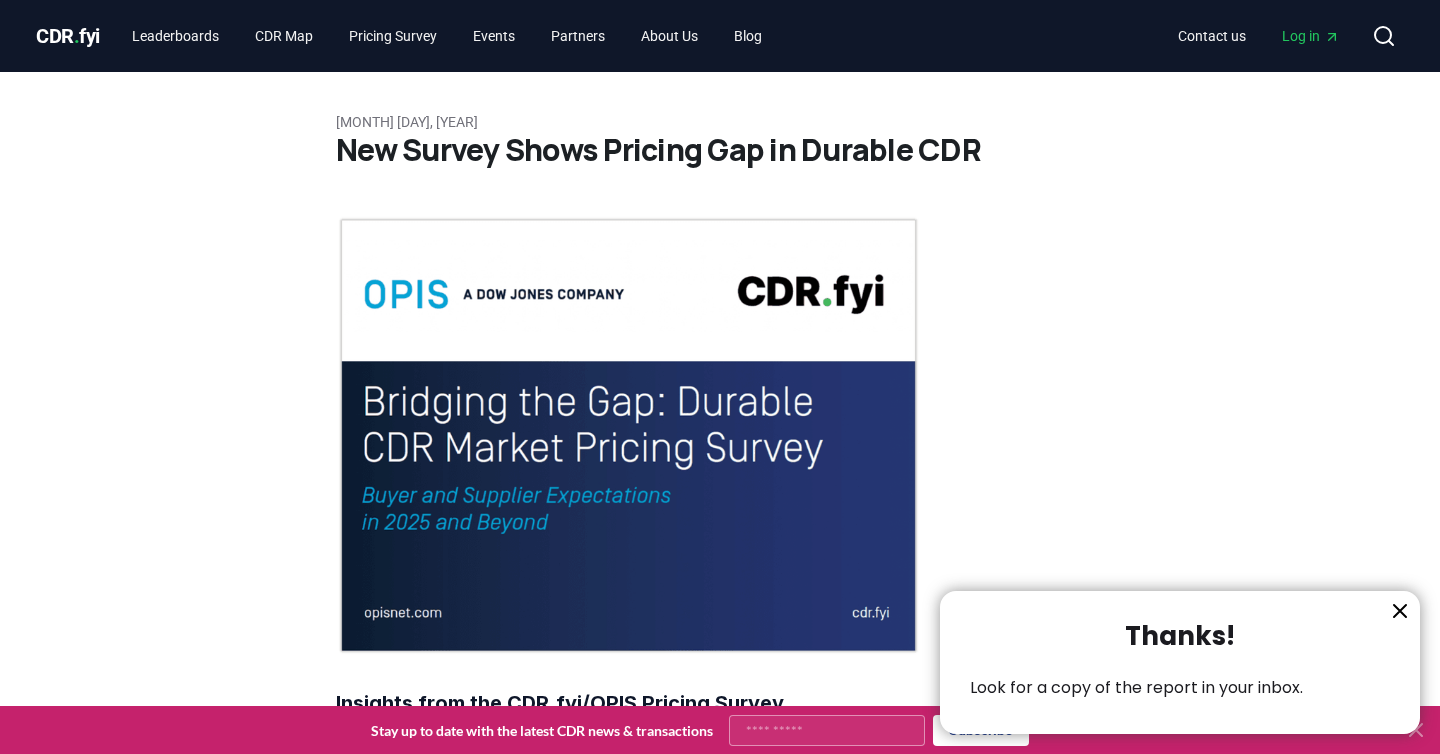 click at bounding box center (720, 377) 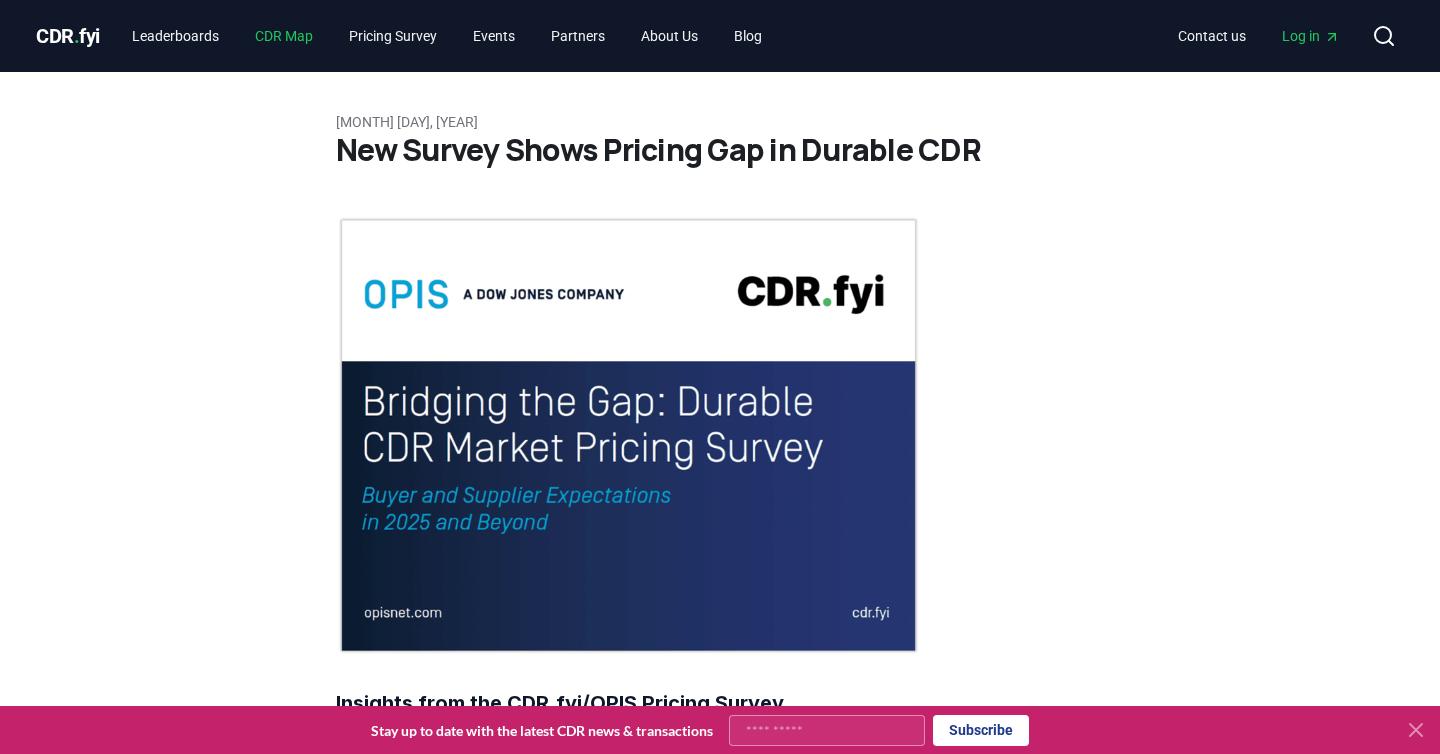 click on "CDR Map" at bounding box center [284, 36] 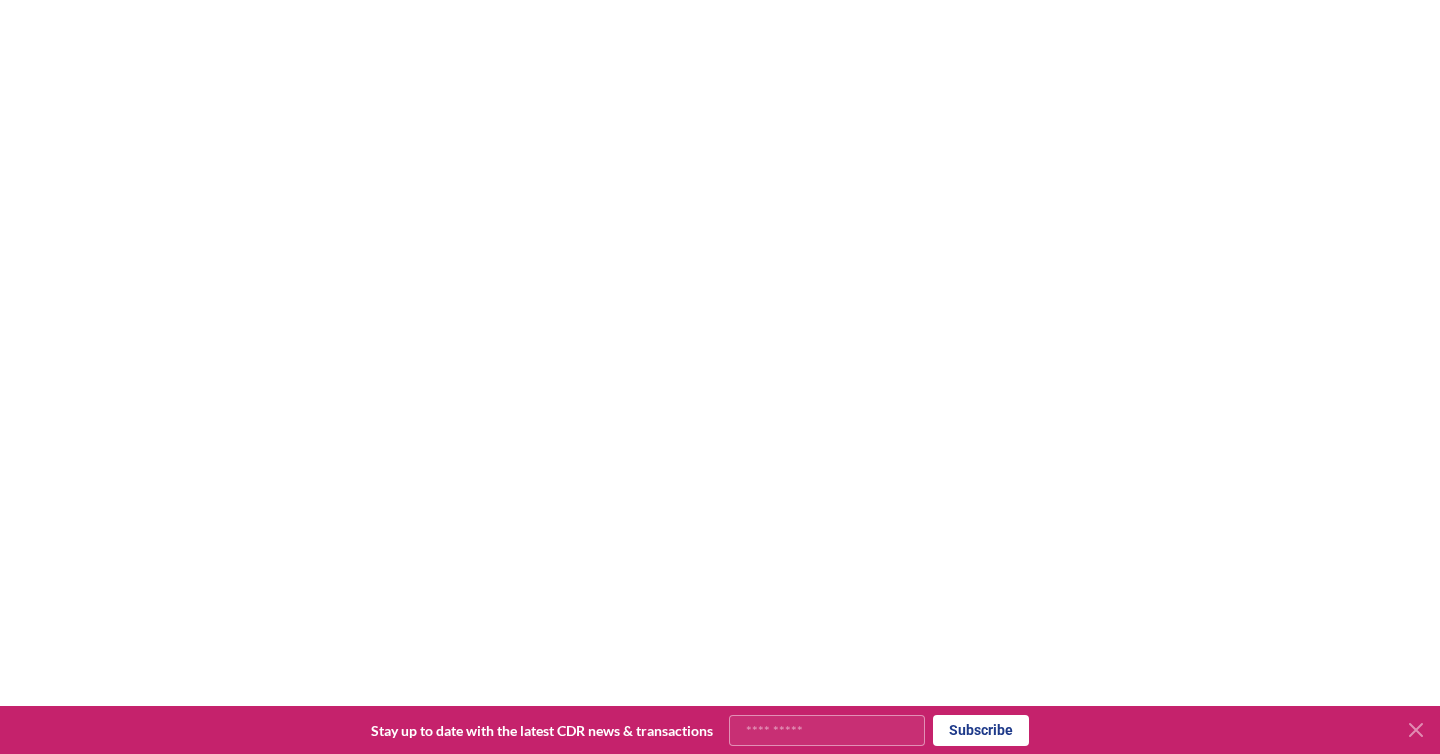 scroll, scrollTop: 0, scrollLeft: 0, axis: both 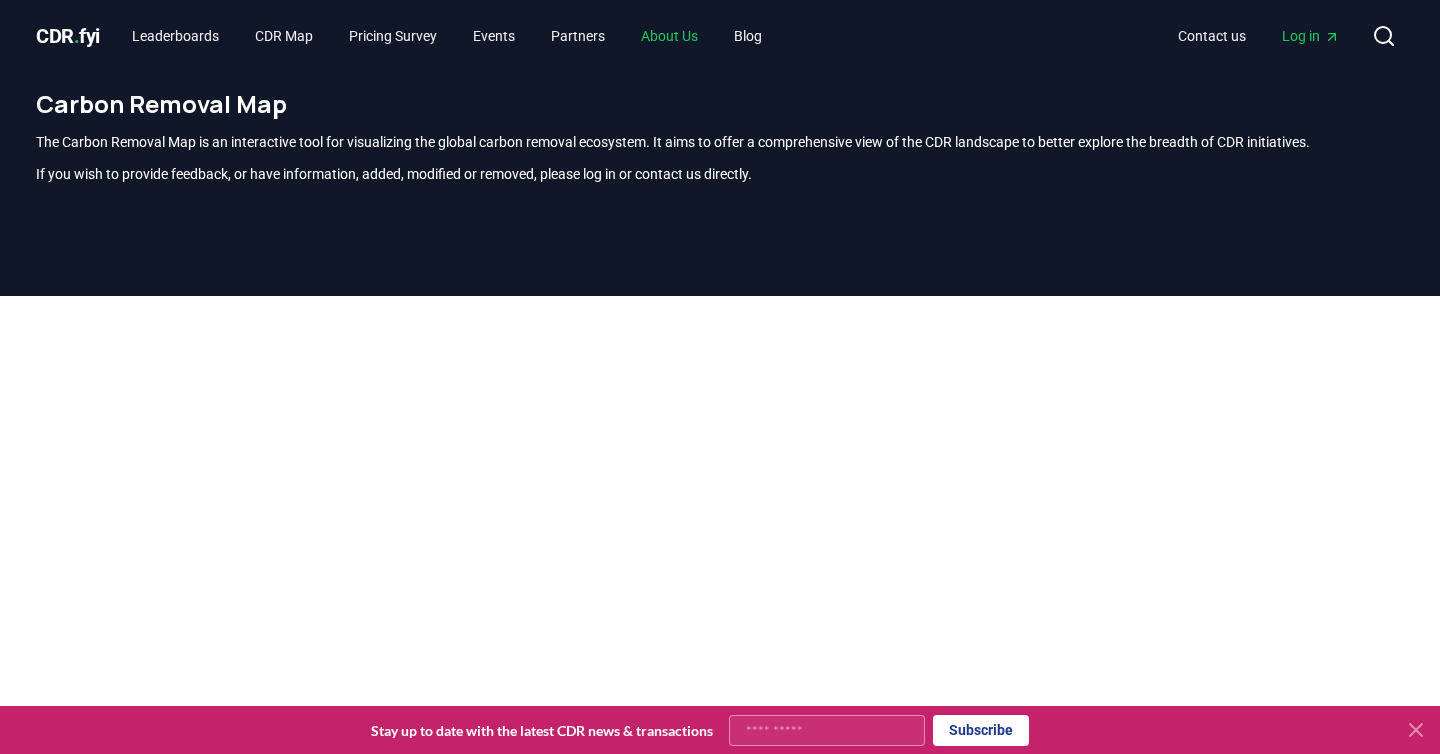click on "About Us" at bounding box center (669, 36) 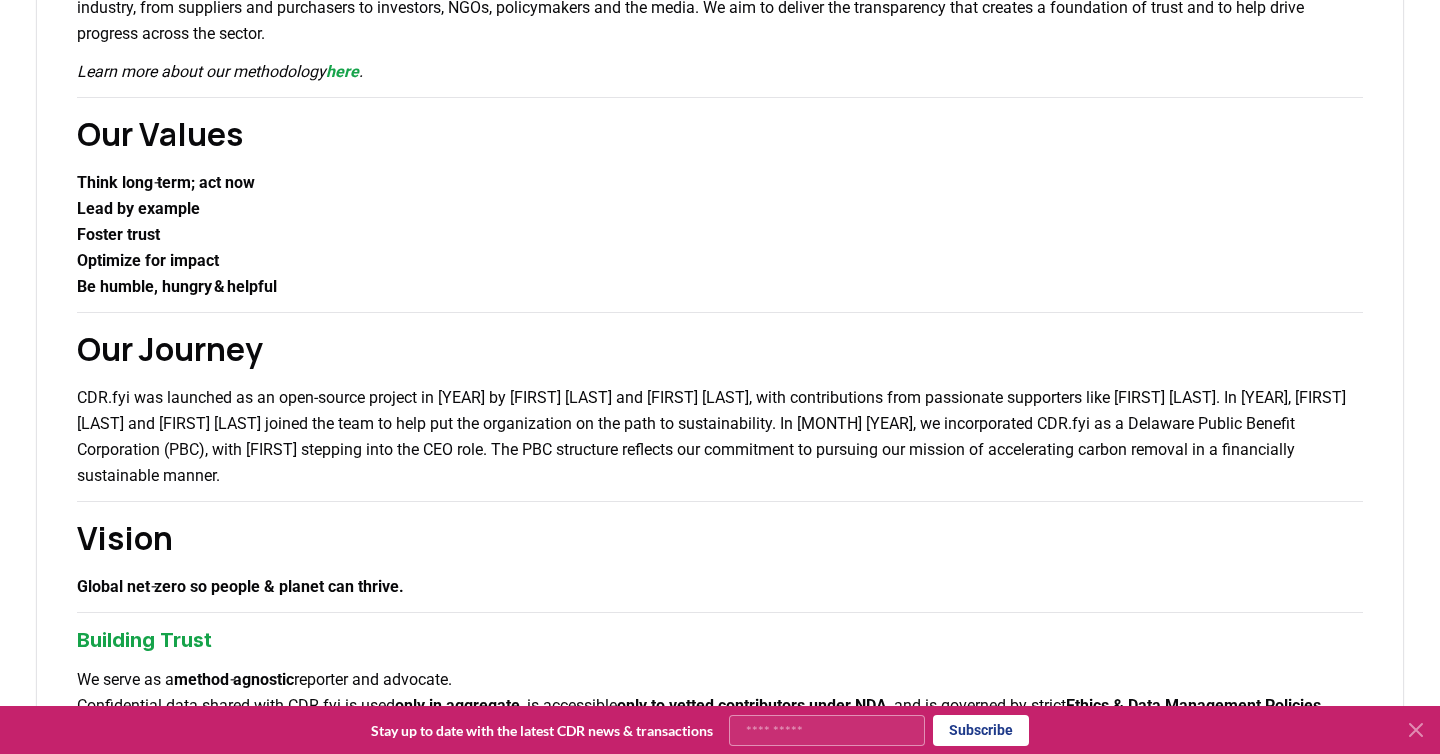 scroll, scrollTop: 0, scrollLeft: 0, axis: both 